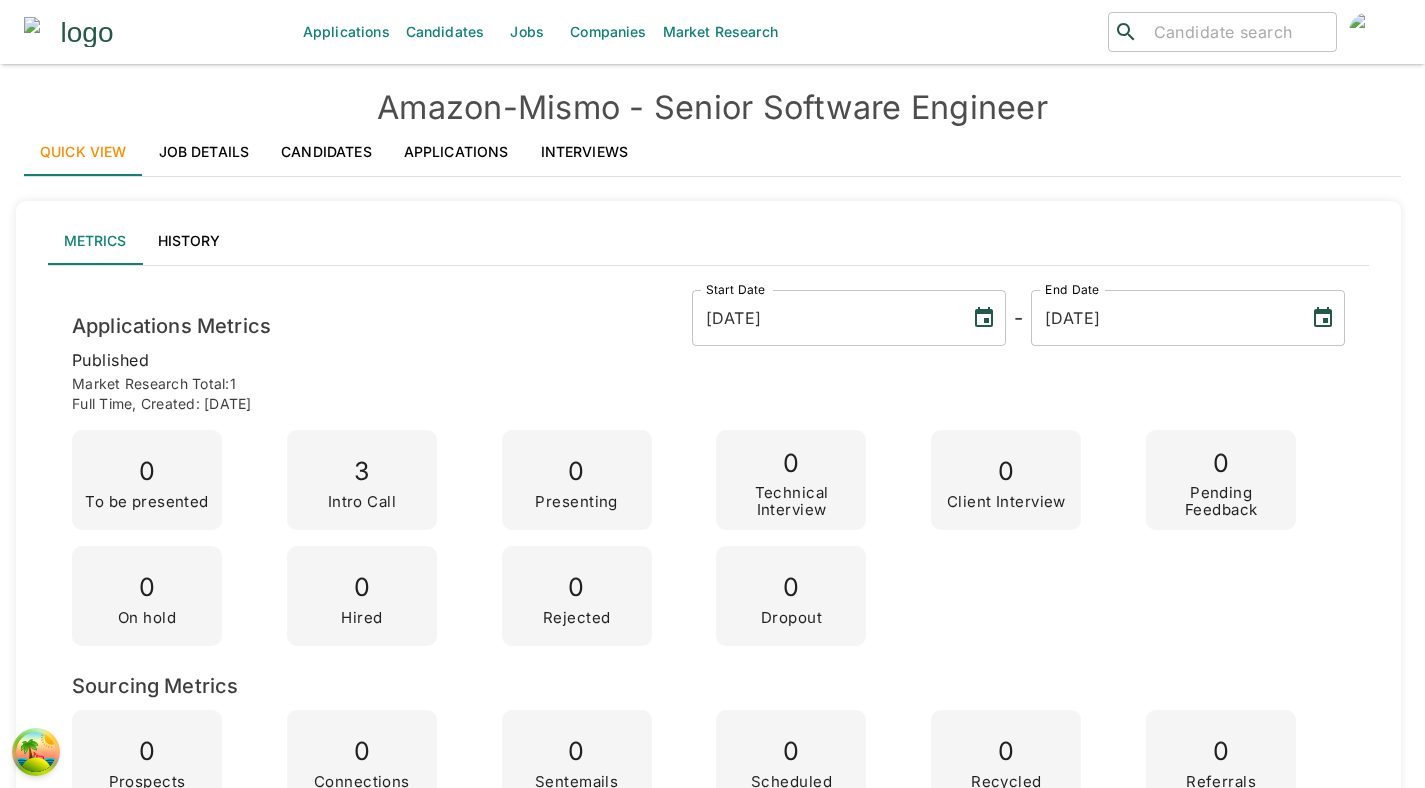 scroll, scrollTop: 48, scrollLeft: 0, axis: vertical 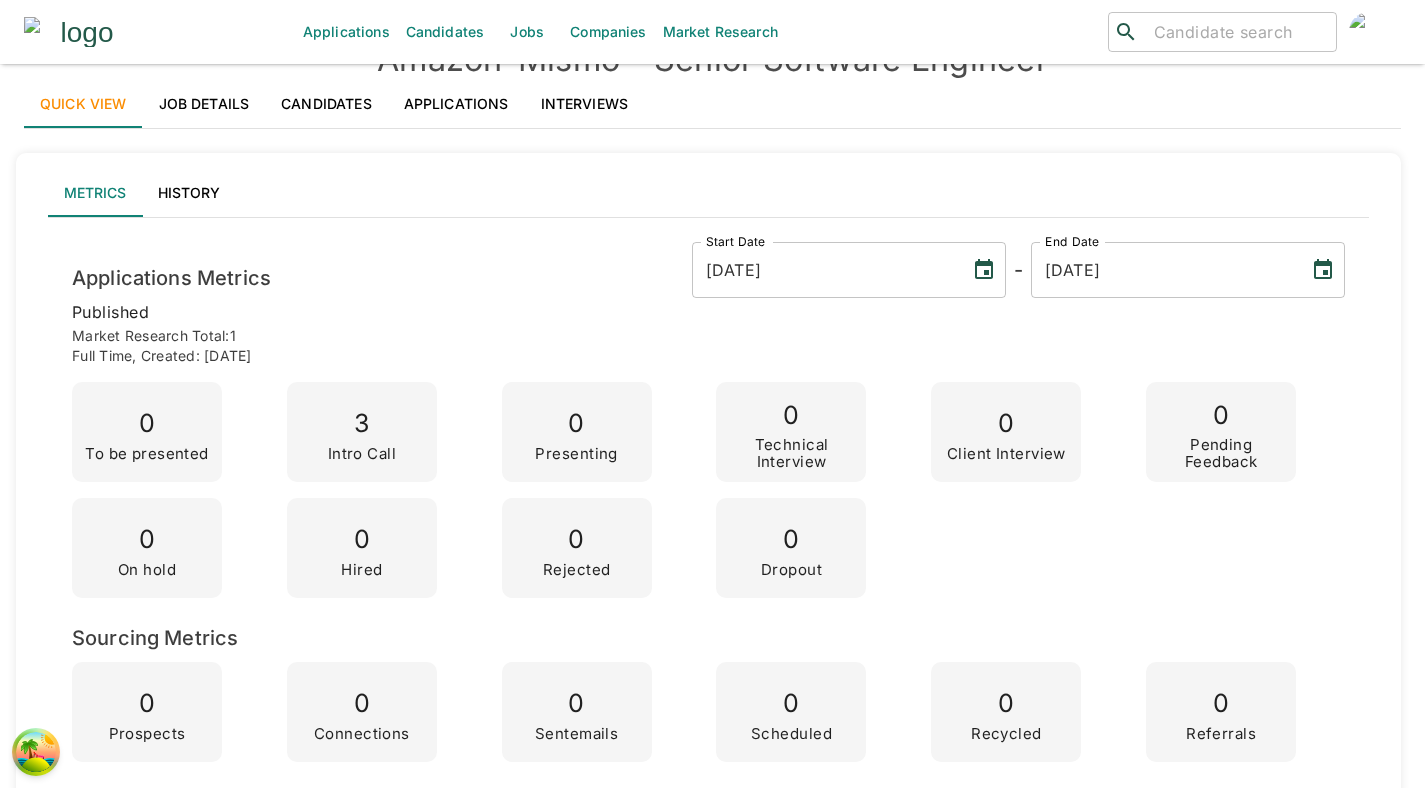 click on "Interviews" at bounding box center (585, 104) 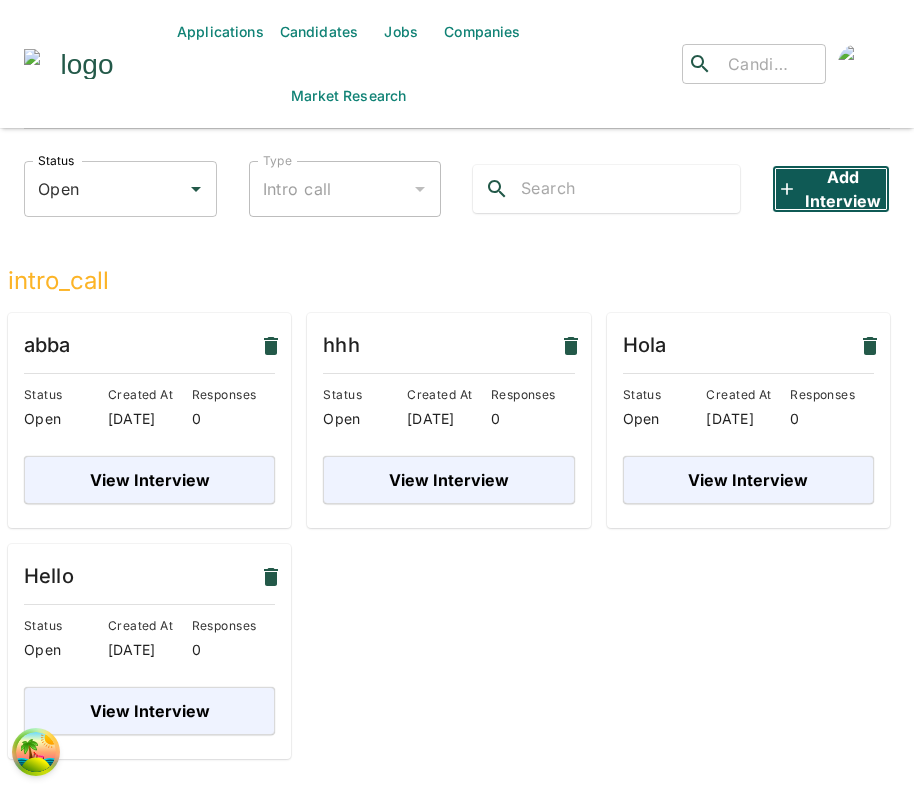 click on "Add Interview" at bounding box center [831, 189] 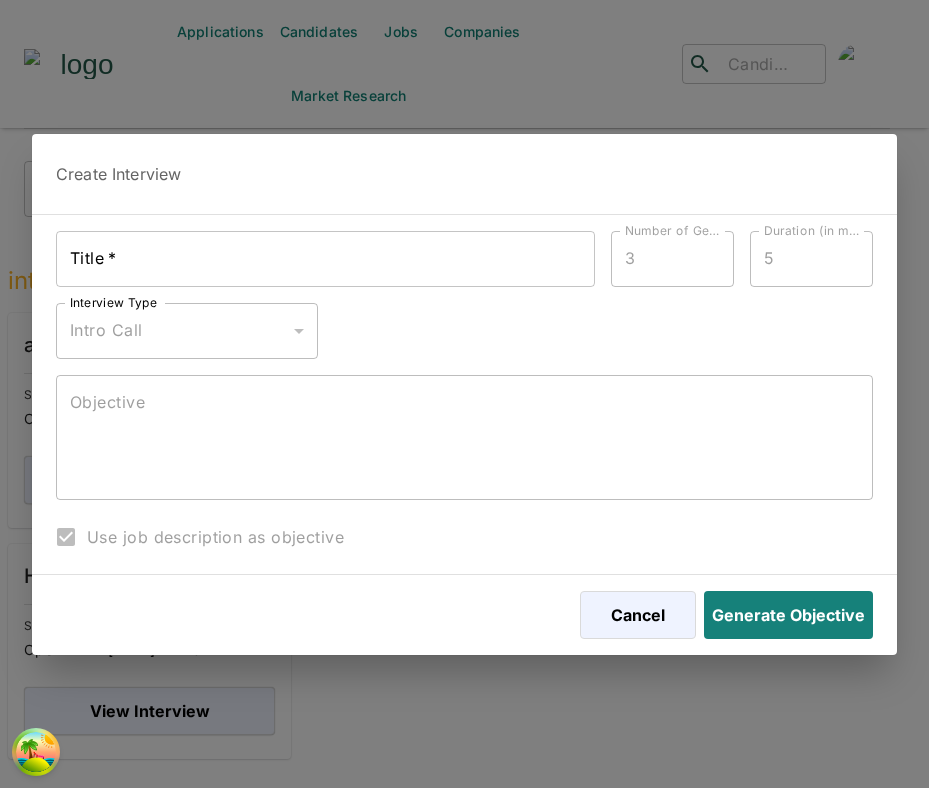 click on "Title   *" at bounding box center (325, 259) 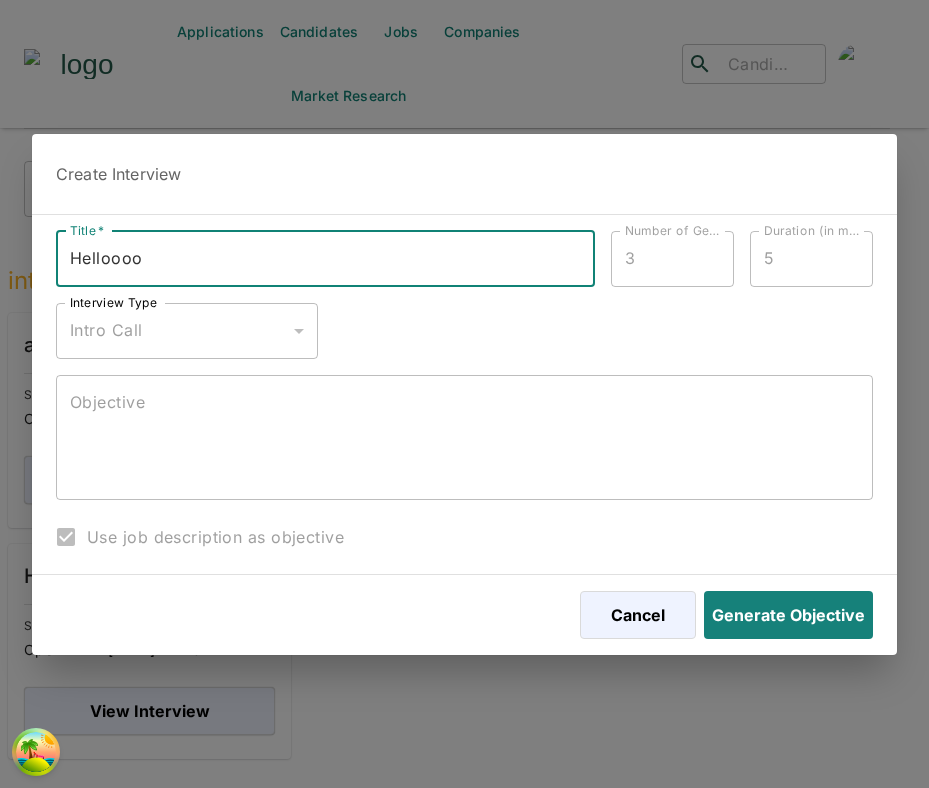 type on "Helloooo" 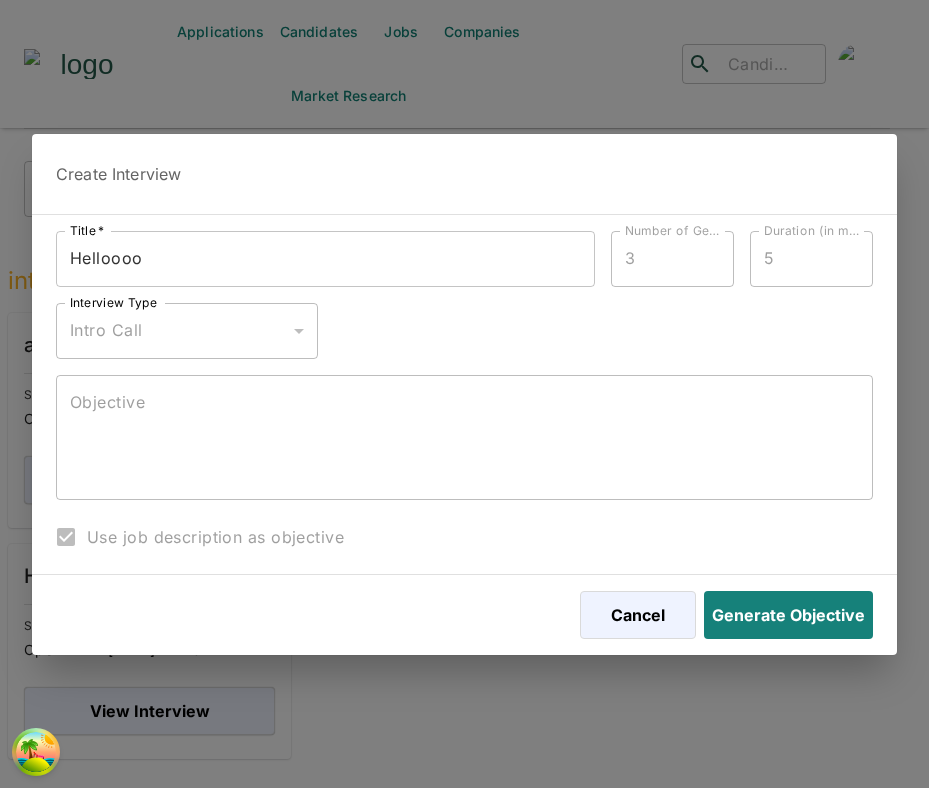 click on "Title   * Helloooo Title   * Number of Generated Questions 3 Number of Generated Questions Duration (in minutes) 5 Duration (in minutes) Interview Type Intro Call intro_call Interview Type Objective x Objective Use job description as objective" at bounding box center [456, 386] 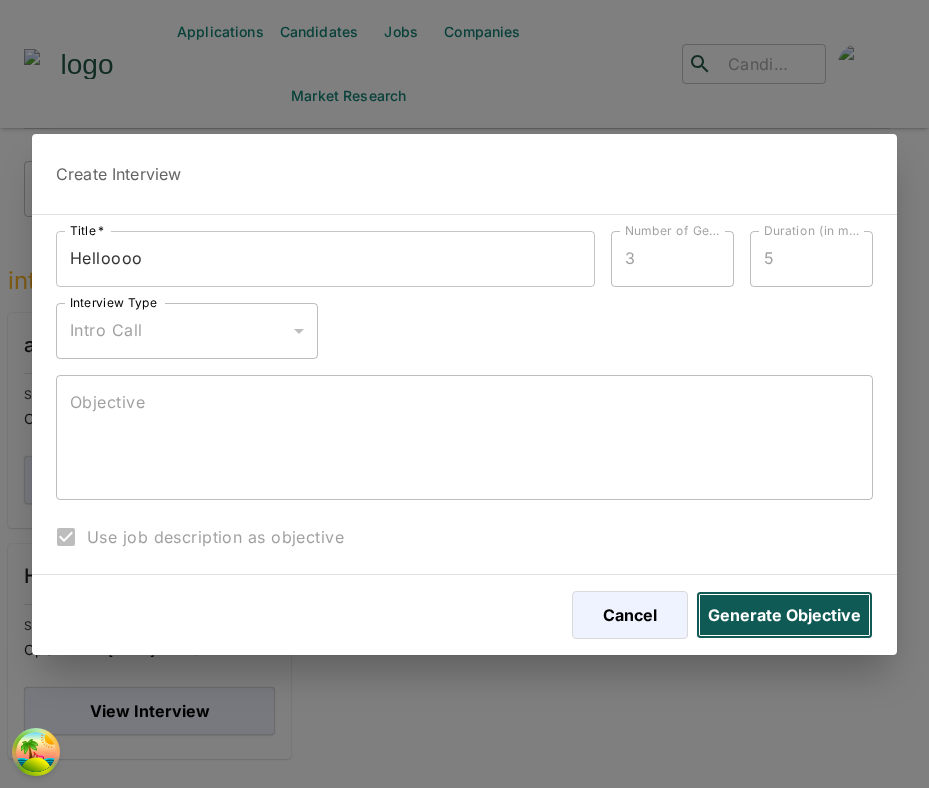 click on "Generate Objective" at bounding box center (784, 615) 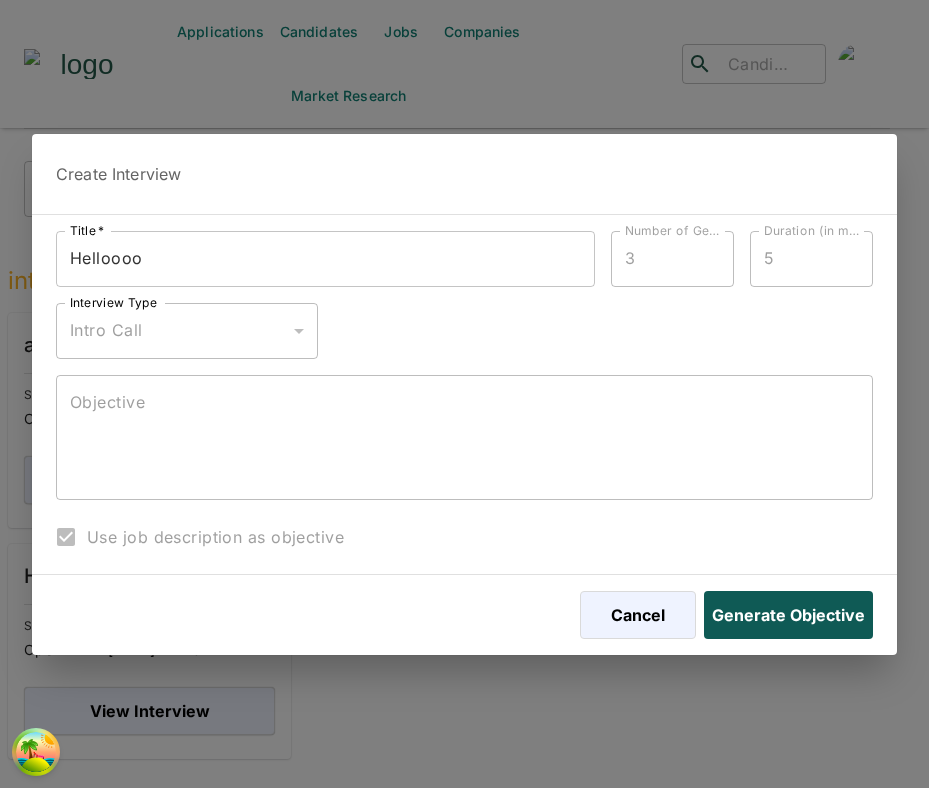 type on "The objective of this introductory interview is to establish a connection with the candidate, gain insights into their professional background and recent work experience, assess their communication and collaboration skills, and determine their high-level alignment with our technical requirements, particularly in Python/Django, JavaScript/React (Next.js), and AWS, within the context of our fast-paced fintech startup environment." 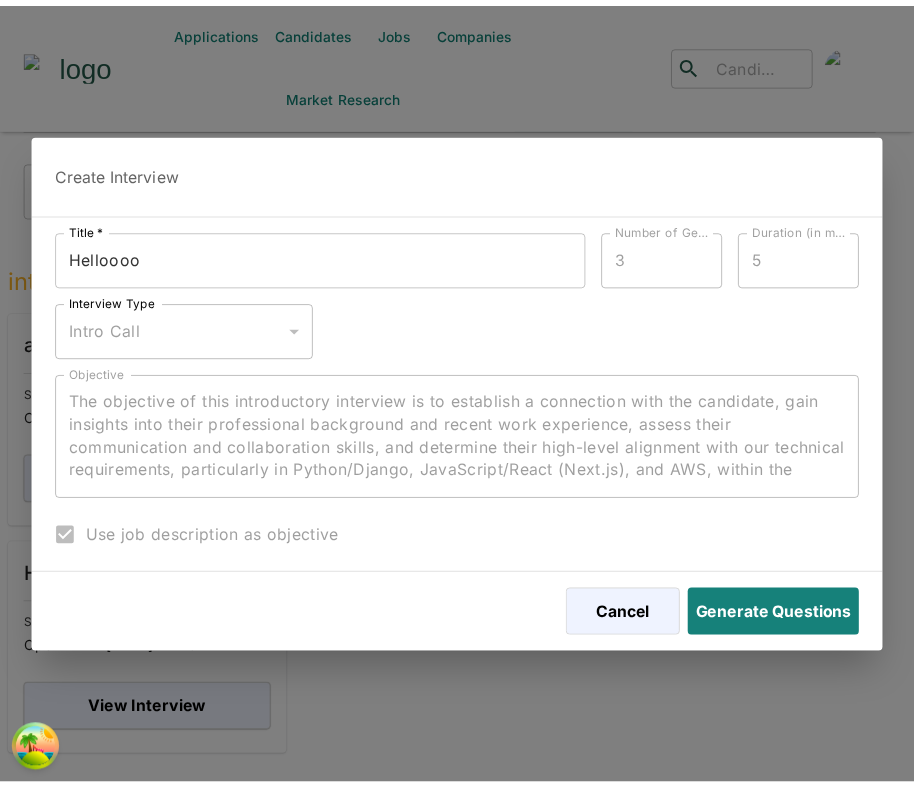scroll, scrollTop: 23, scrollLeft: 0, axis: vertical 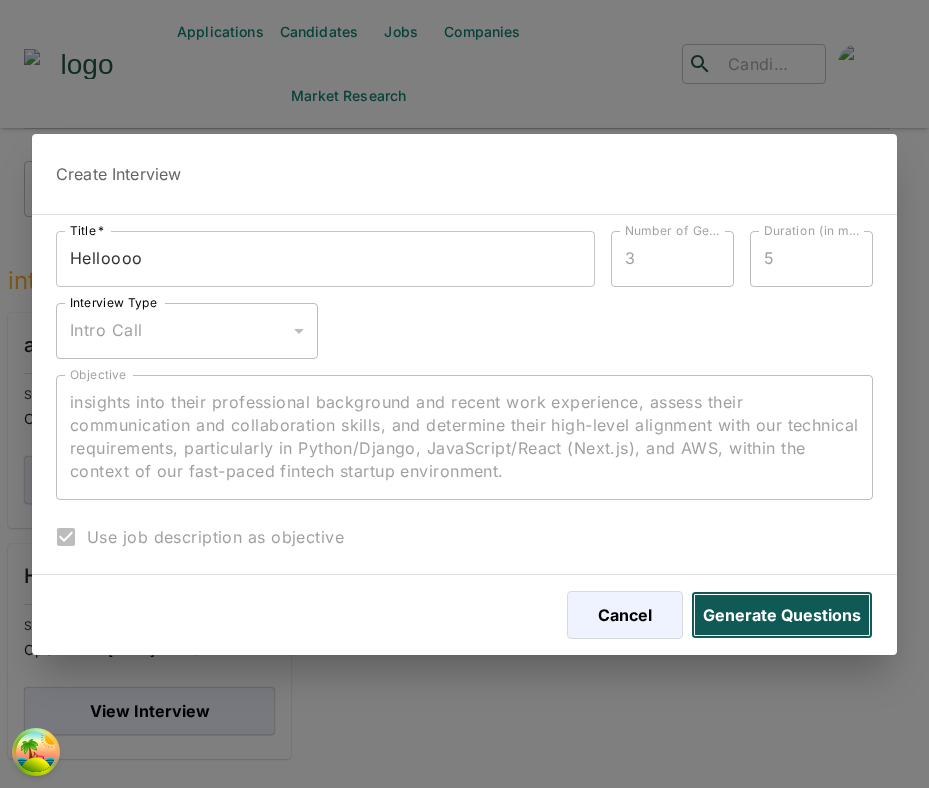 click on "Generate Questions" at bounding box center (782, 615) 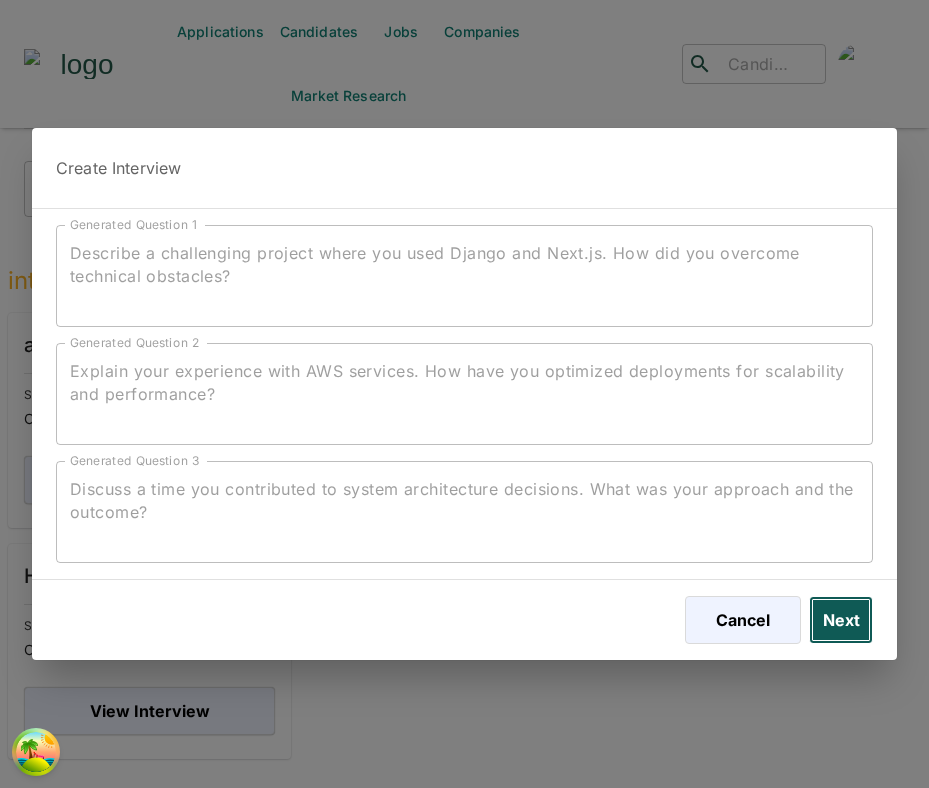 click on "Next" at bounding box center [841, 620] 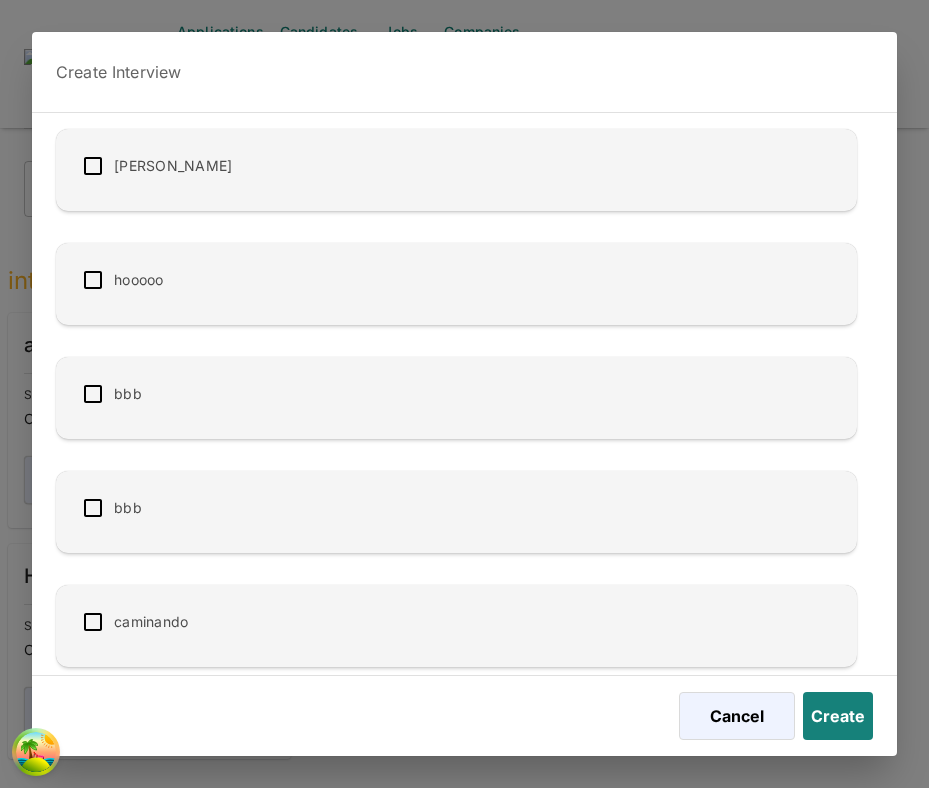 click at bounding box center (93, 166) 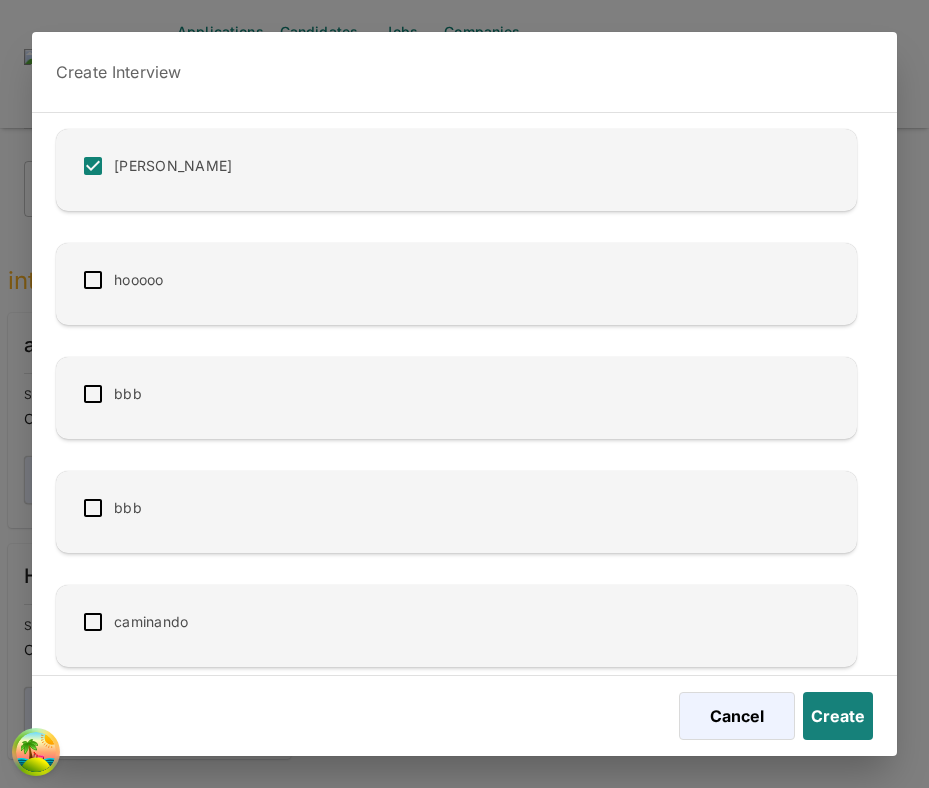 click at bounding box center (93, 280) 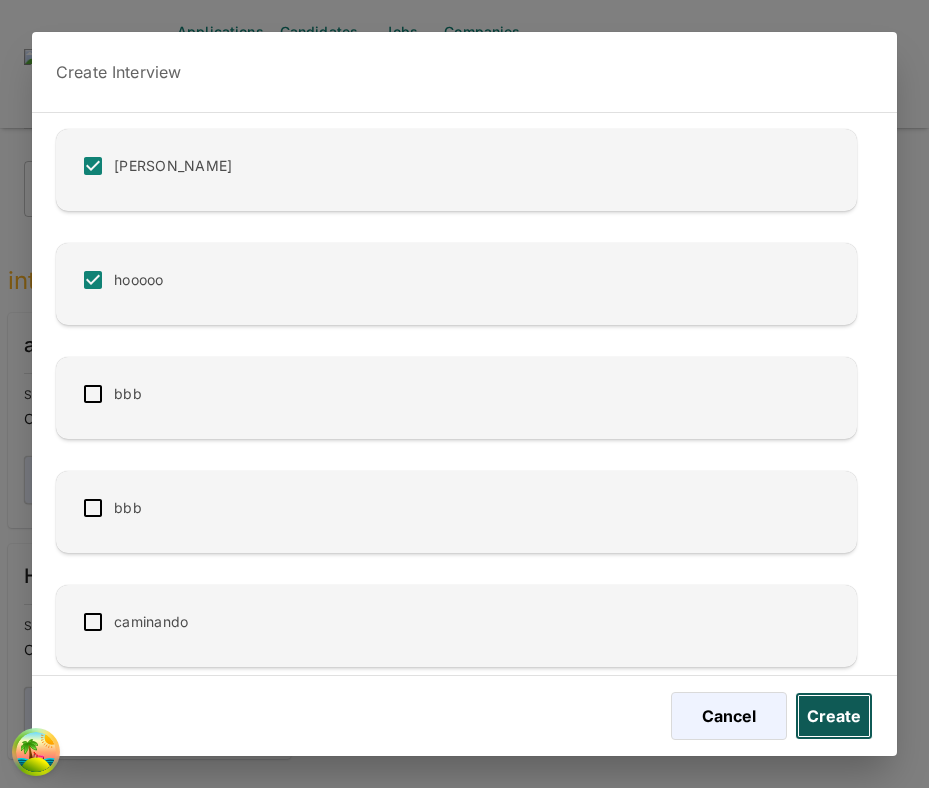 click on "Create" at bounding box center [834, 716] 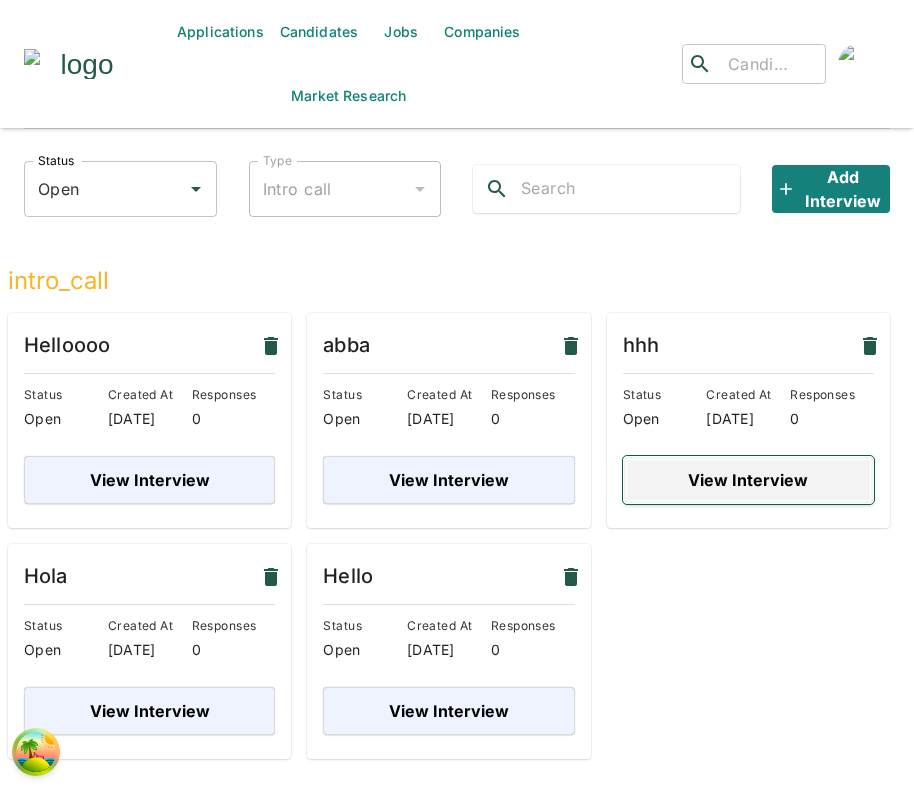 click on "View Interview" at bounding box center (748, 480) 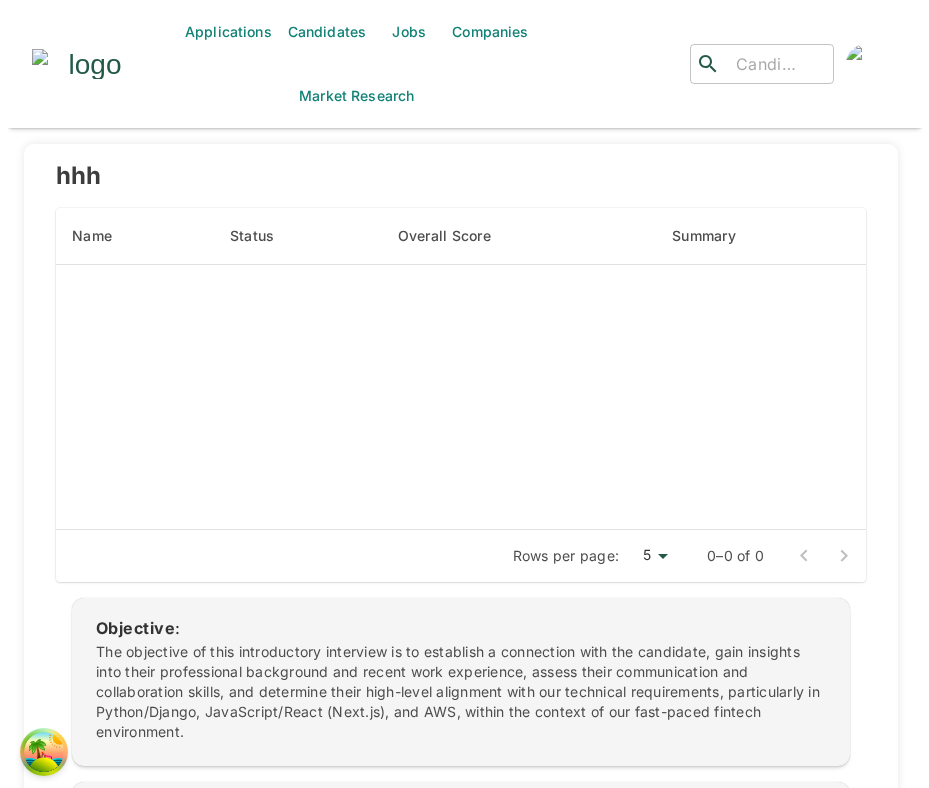 scroll, scrollTop: 0, scrollLeft: 0, axis: both 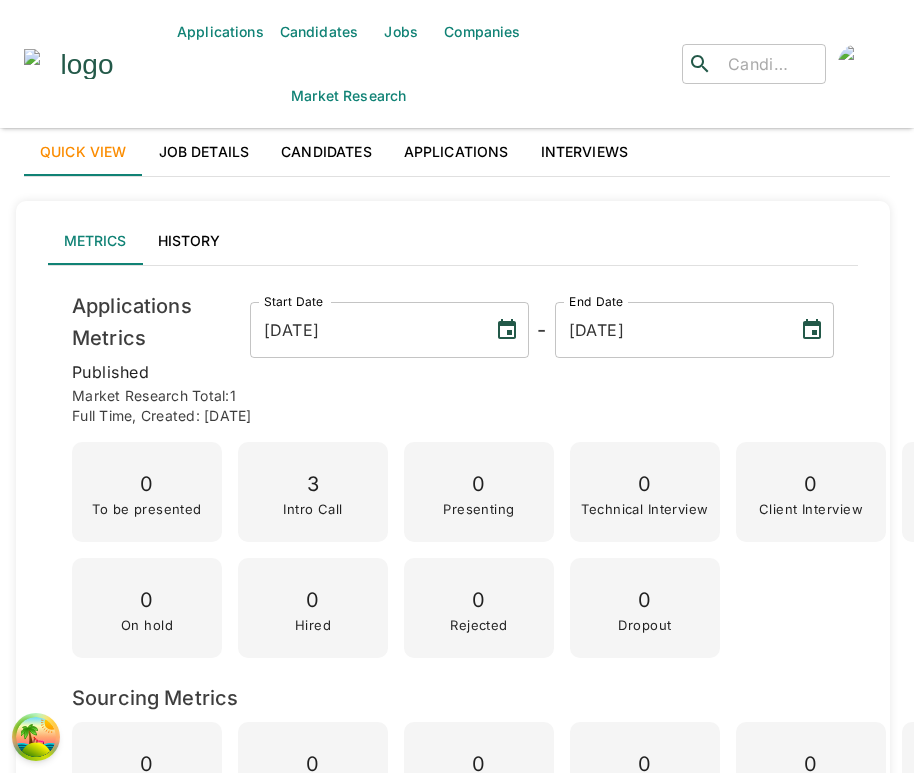 click on "Interviews" at bounding box center (585, 152) 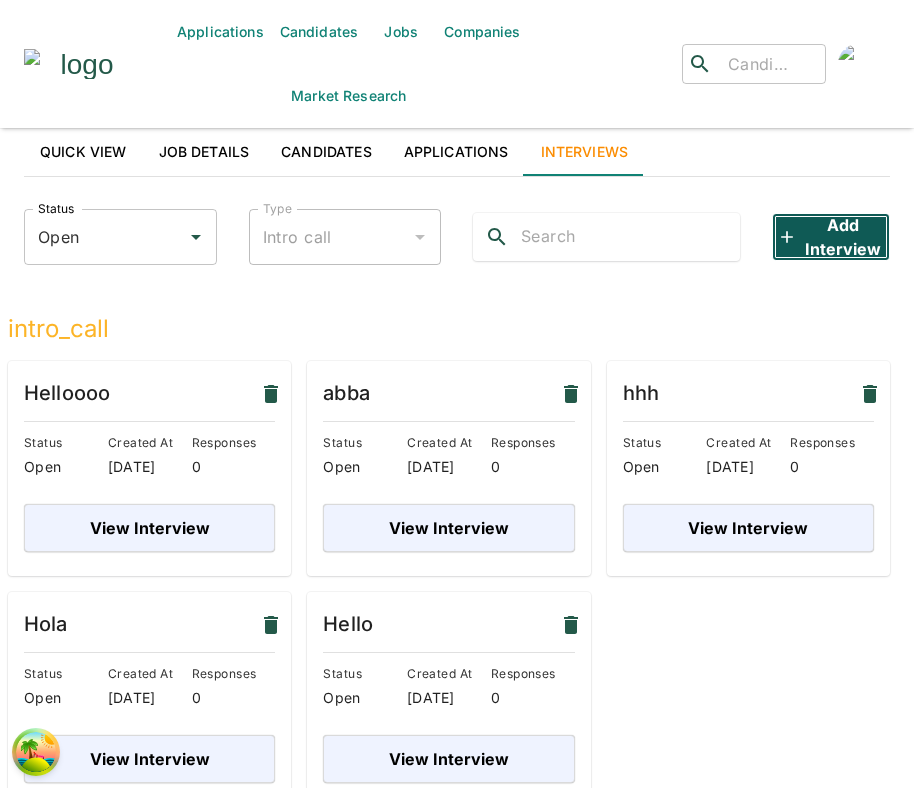 click on "Add Interview" at bounding box center [831, 237] 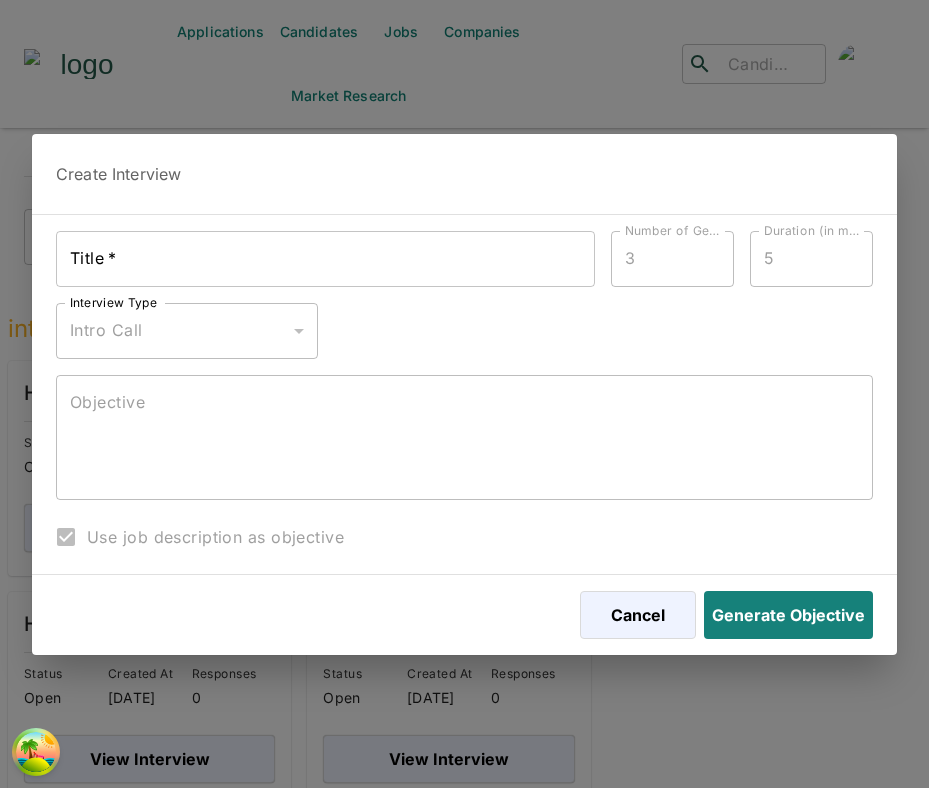 click on "Title   *" at bounding box center [325, 259] 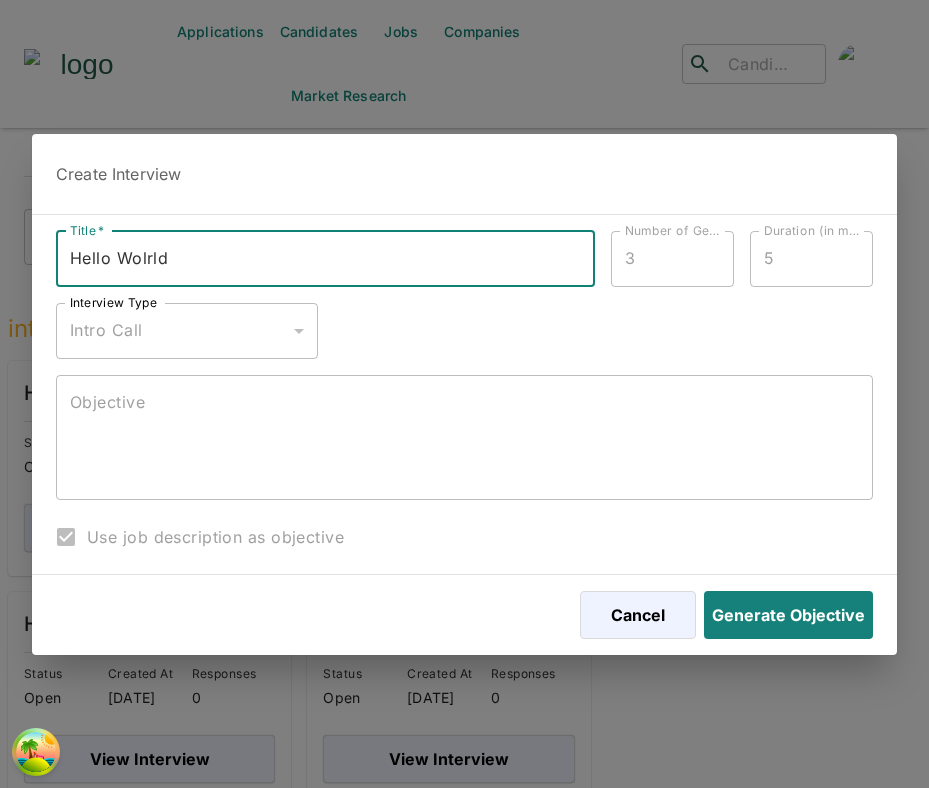 type on "Hello Wolrld" 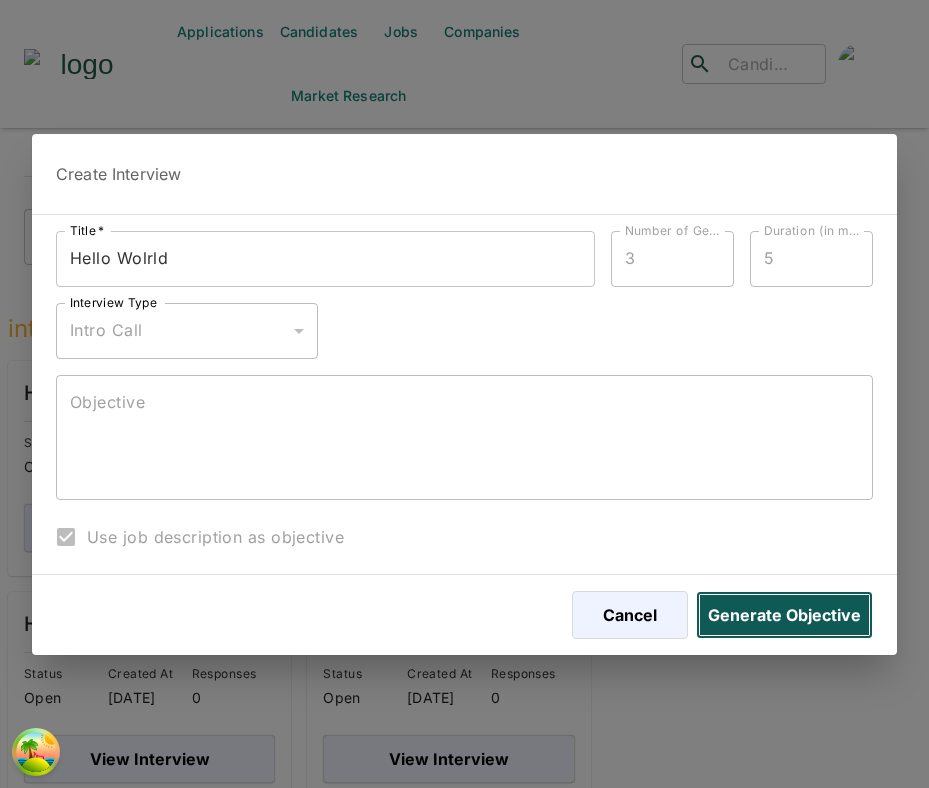 click on "Generate Objective" at bounding box center [784, 615] 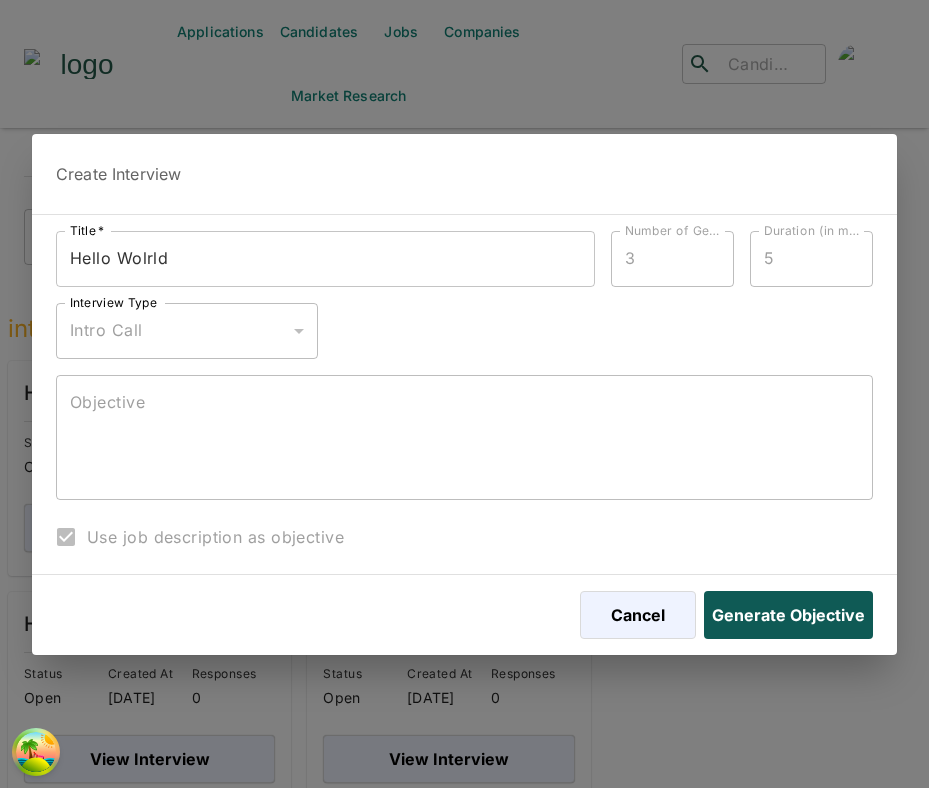 type on "The objective of this introductory interview is to establish a connection with the candidate, gain insights into their professional background and recent work experience, assess their communication and collaboration skills, and determine their high-level alignment with our technical requirements, particularly in Python/Django, JavaScript/React (Next.js), and AWS, within the context of our fast-paced fintech startup environment." 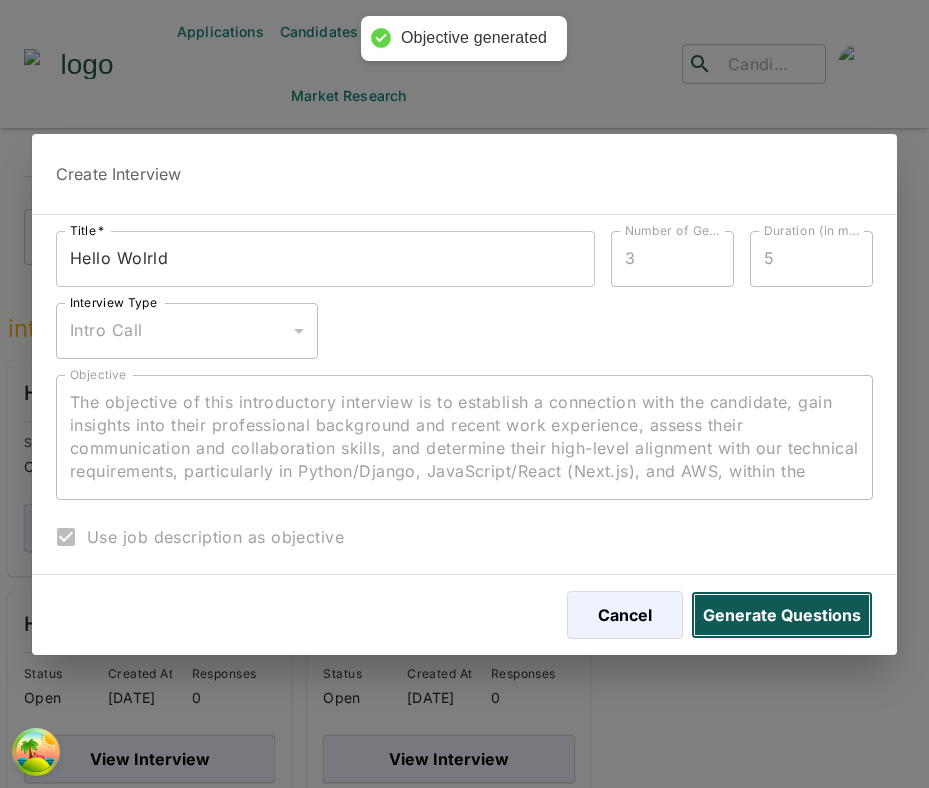 click on "Generate Questions" at bounding box center (782, 615) 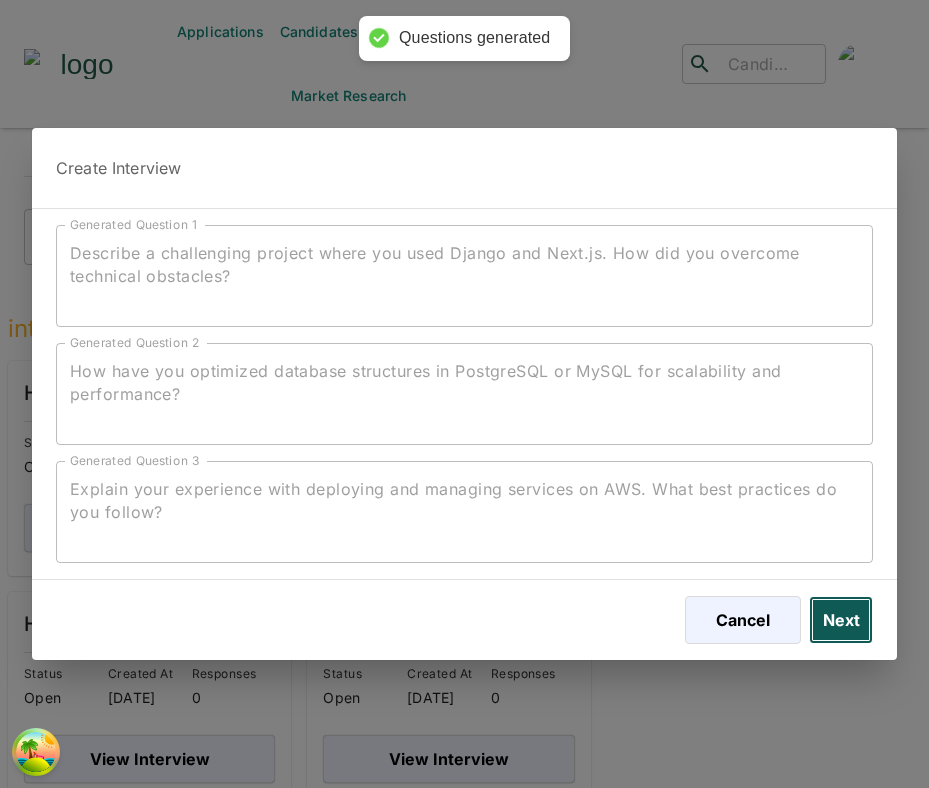 click on "Next" at bounding box center (841, 620) 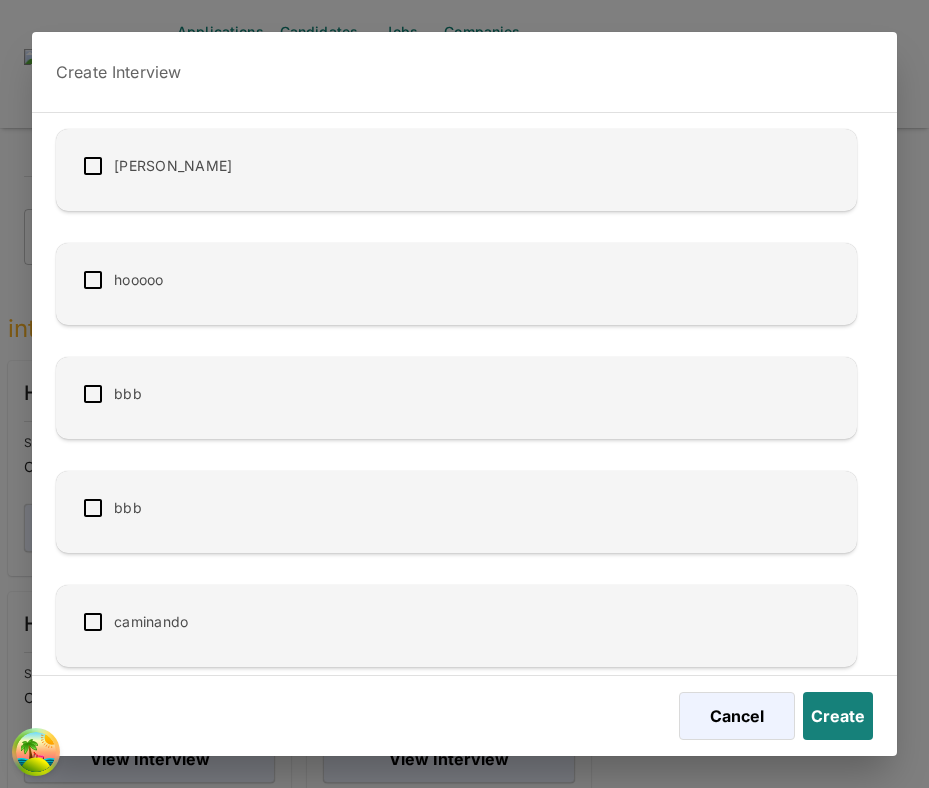 click at bounding box center [93, 280] 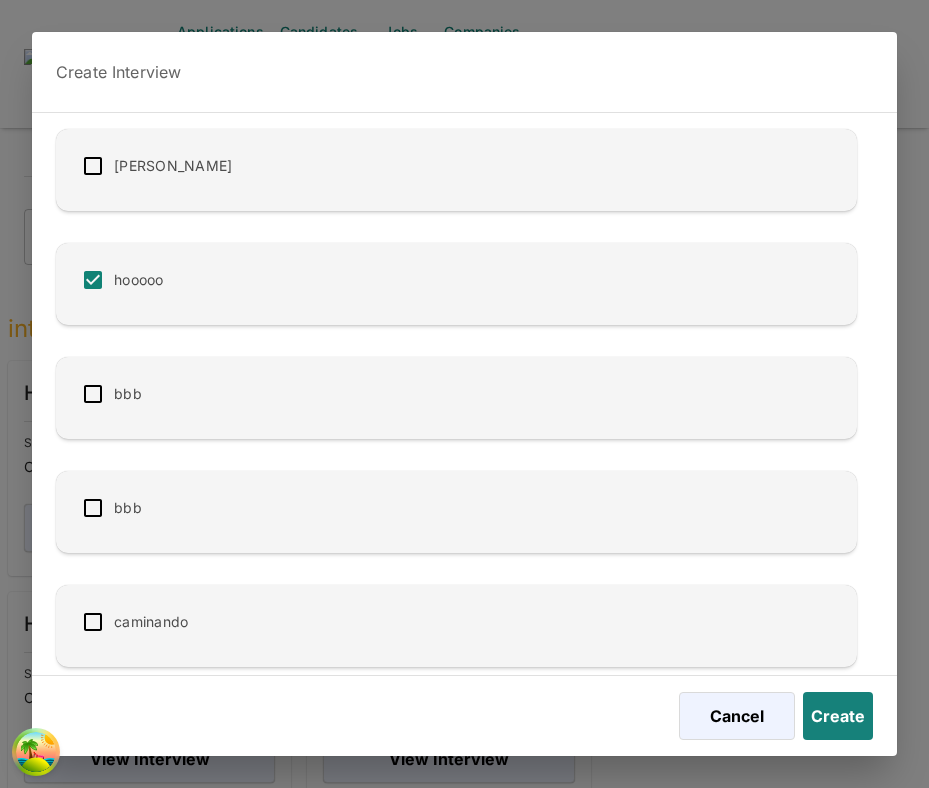 click at bounding box center (93, 166) 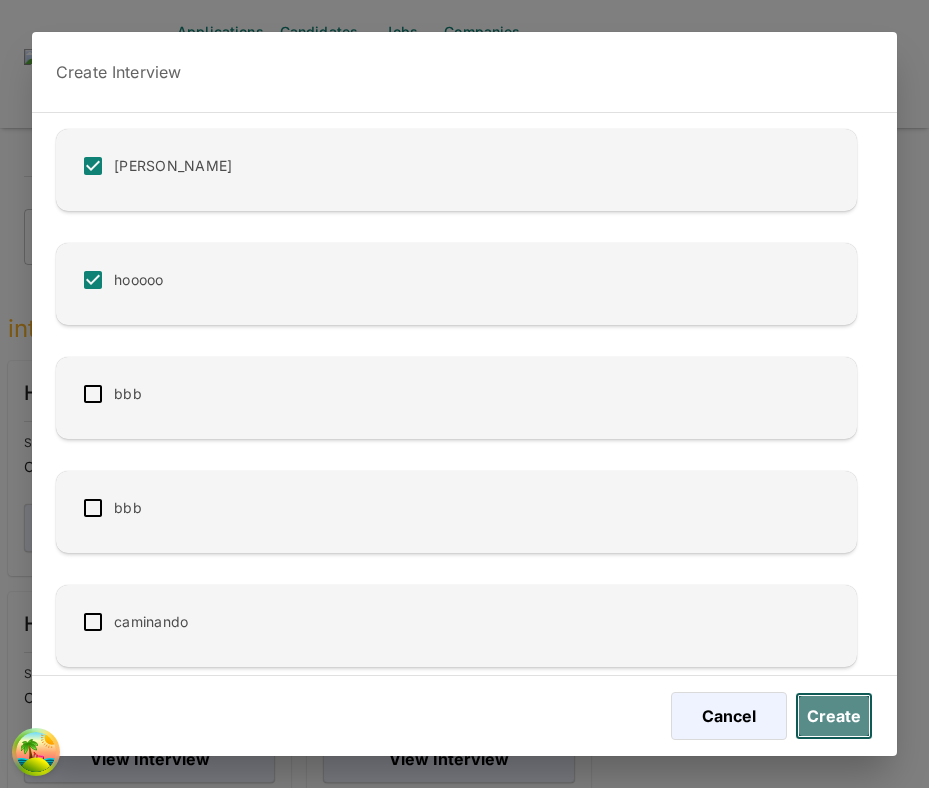 click on "Create" at bounding box center [834, 716] 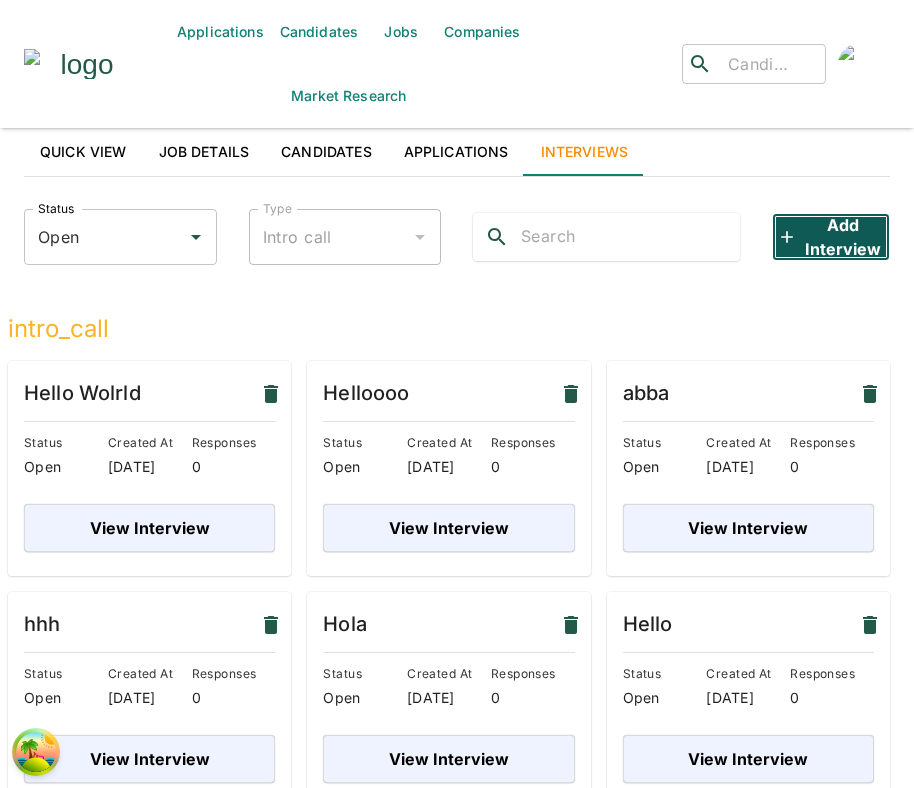 click on "Add Interview" at bounding box center (831, 237) 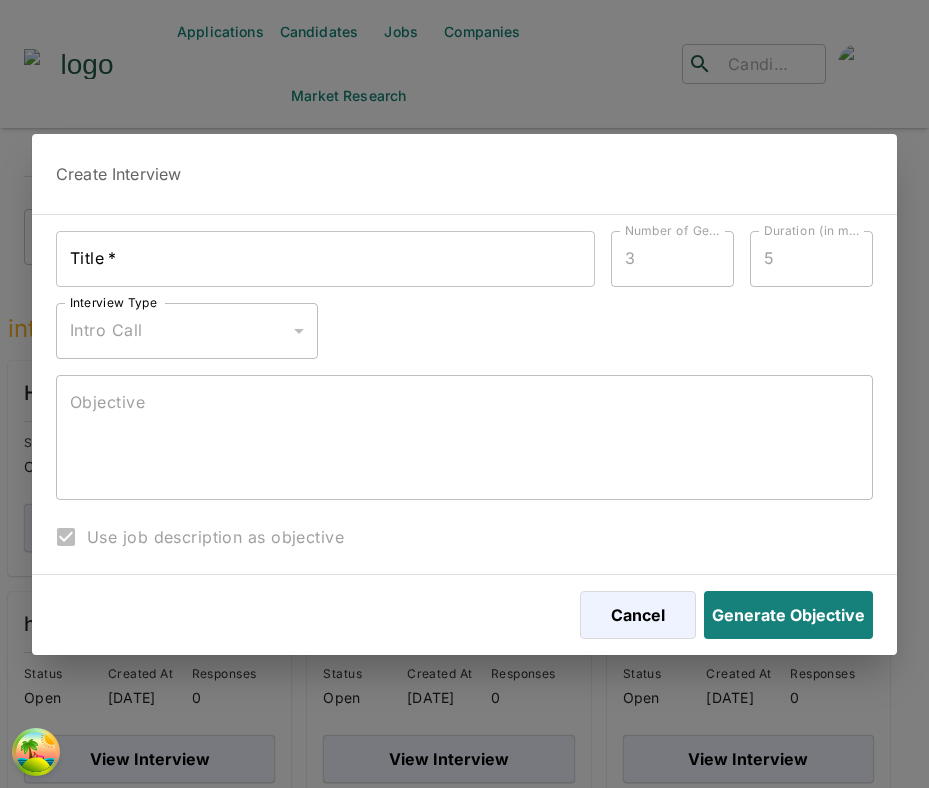 click on "Title   *" at bounding box center [325, 259] 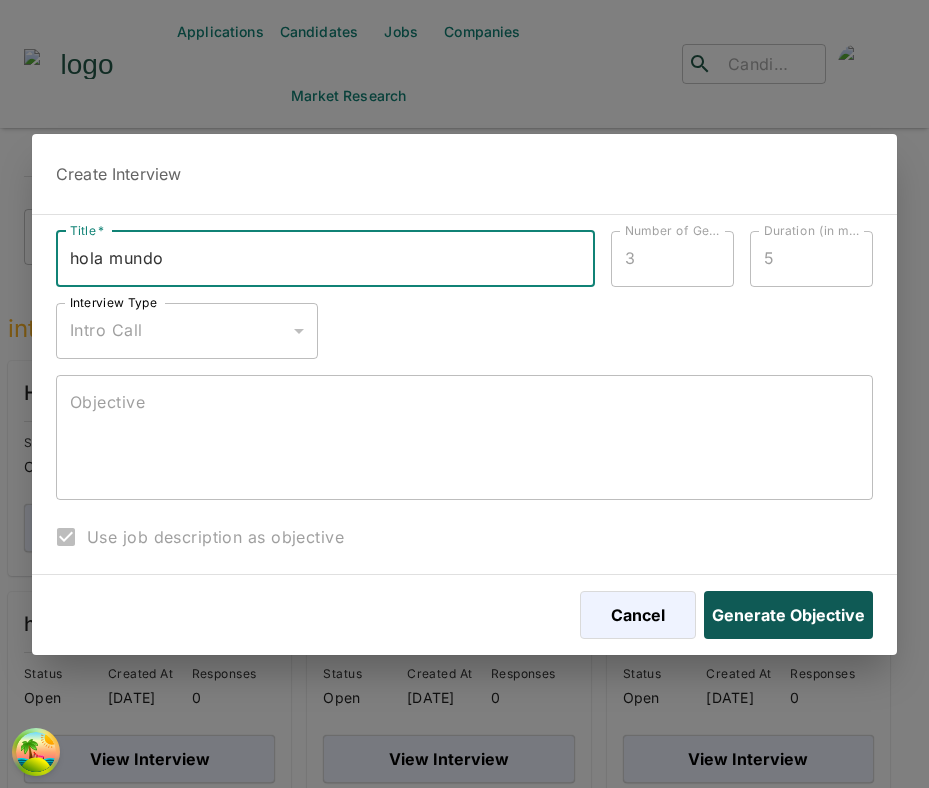 type on "hola mundo" 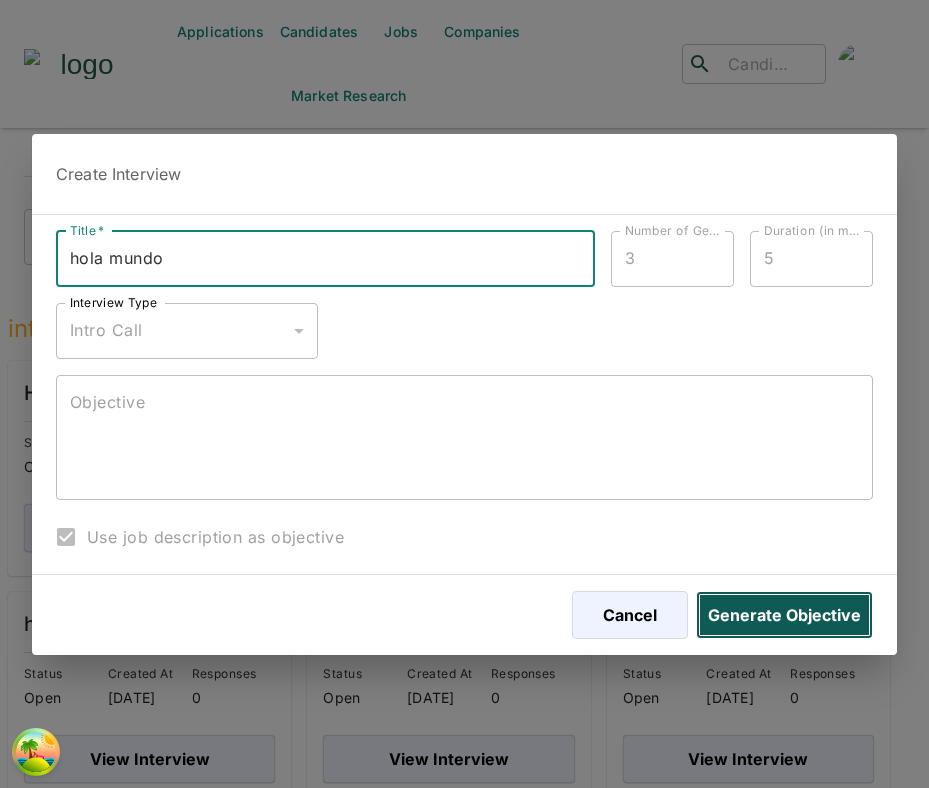 click on "Generate Objective" at bounding box center (784, 615) 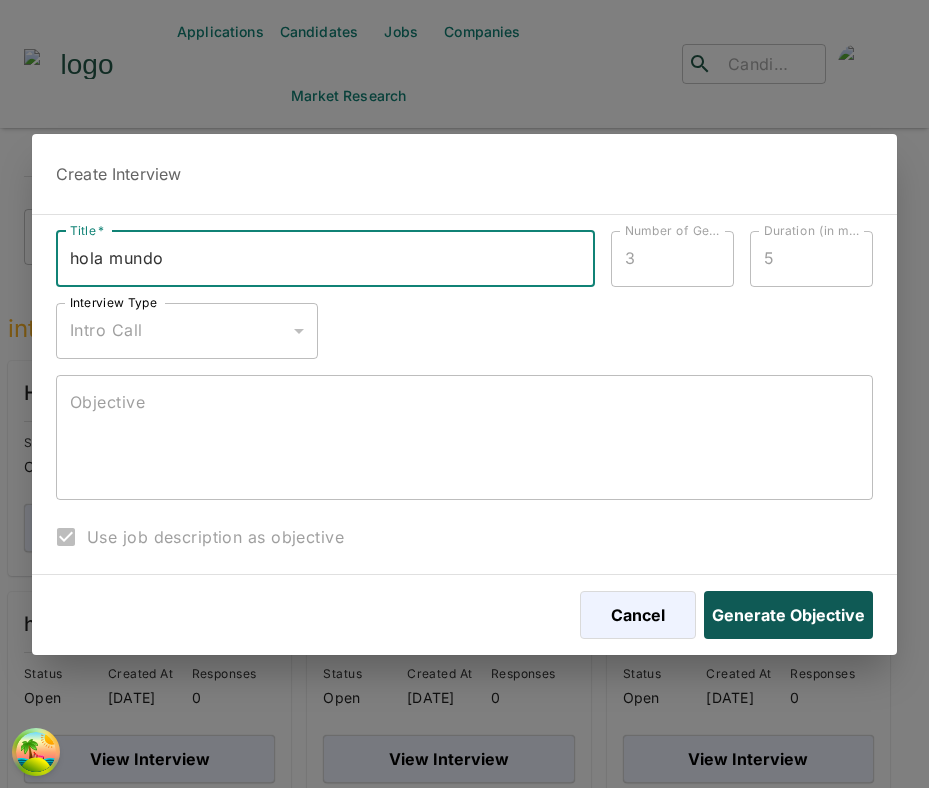type on "The objective of this introductory interview is to establish a connection with the candidate, gain insights into their professional background and recent work experience, assess their communication and collaboration skills, and determine their high-level fit with our technical requirements, particularly in Python/Django, JavaScript/React (Next.js), and AWS, as well as their alignment with our fast-paced, innovative fintech environment." 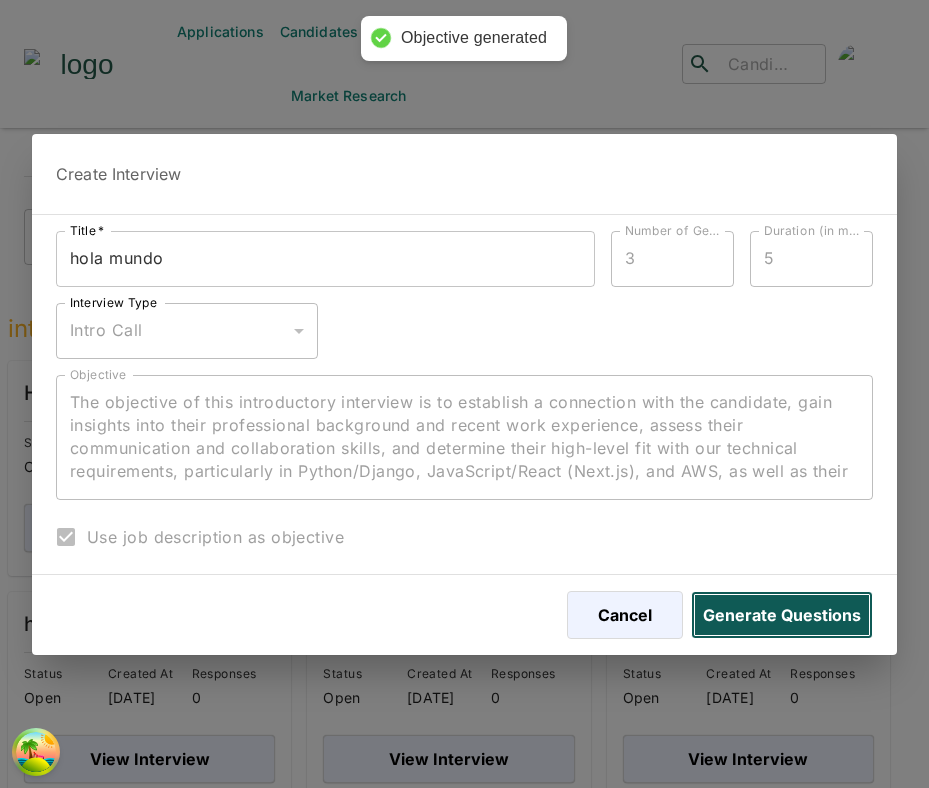 click on "Generate Questions" at bounding box center (782, 615) 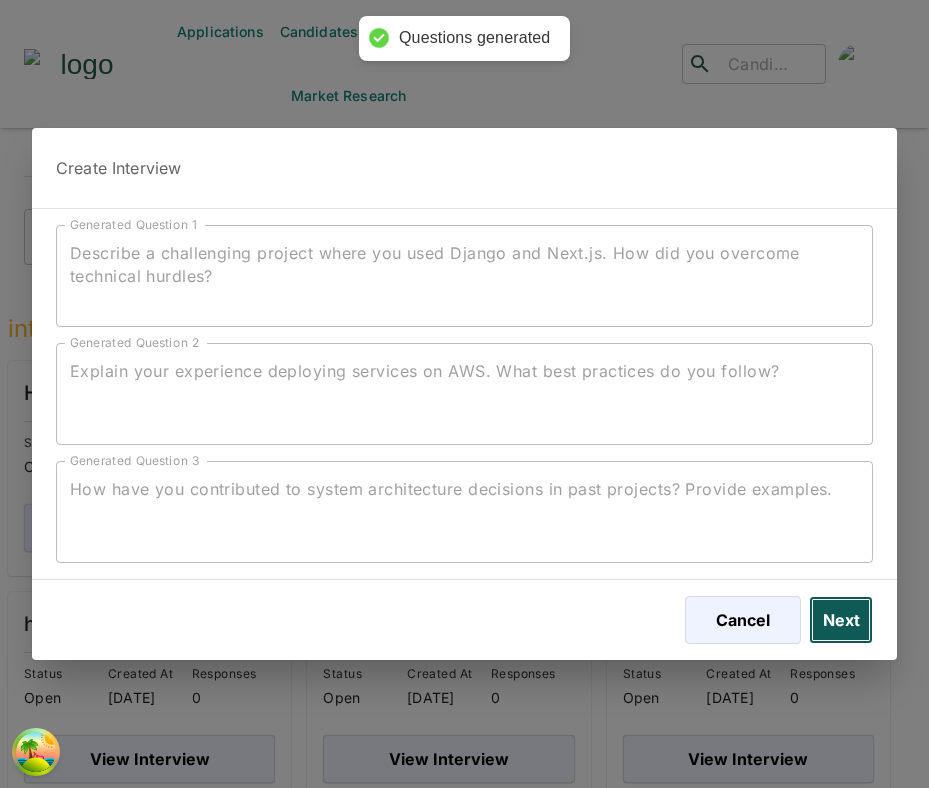 click on "Next" at bounding box center [841, 620] 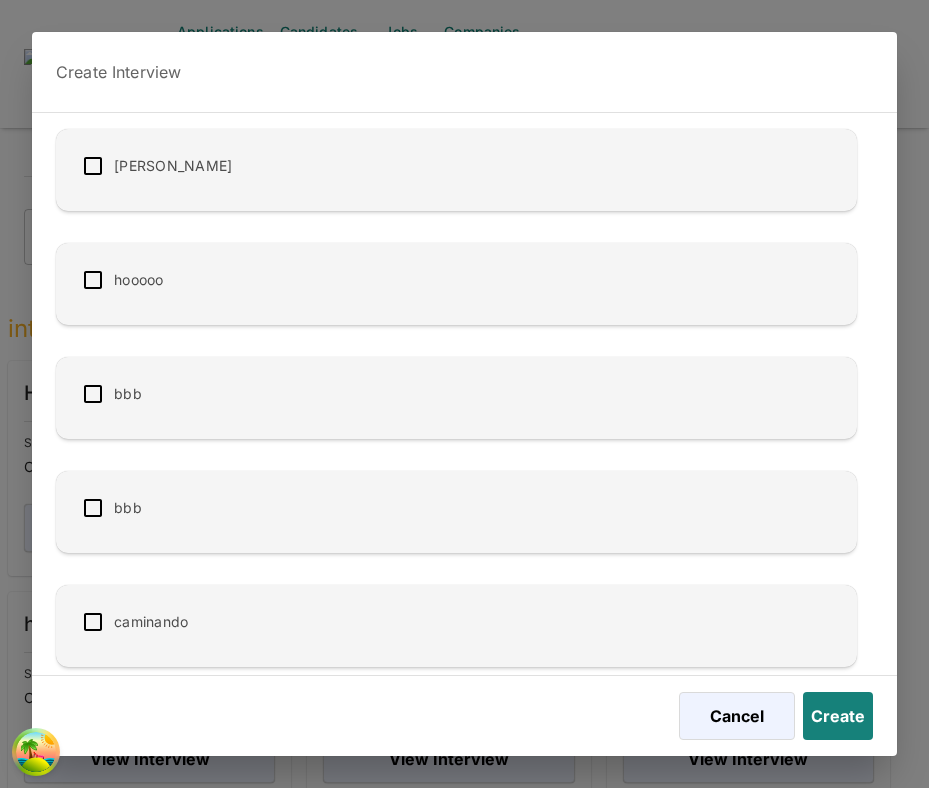 click at bounding box center (93, 394) 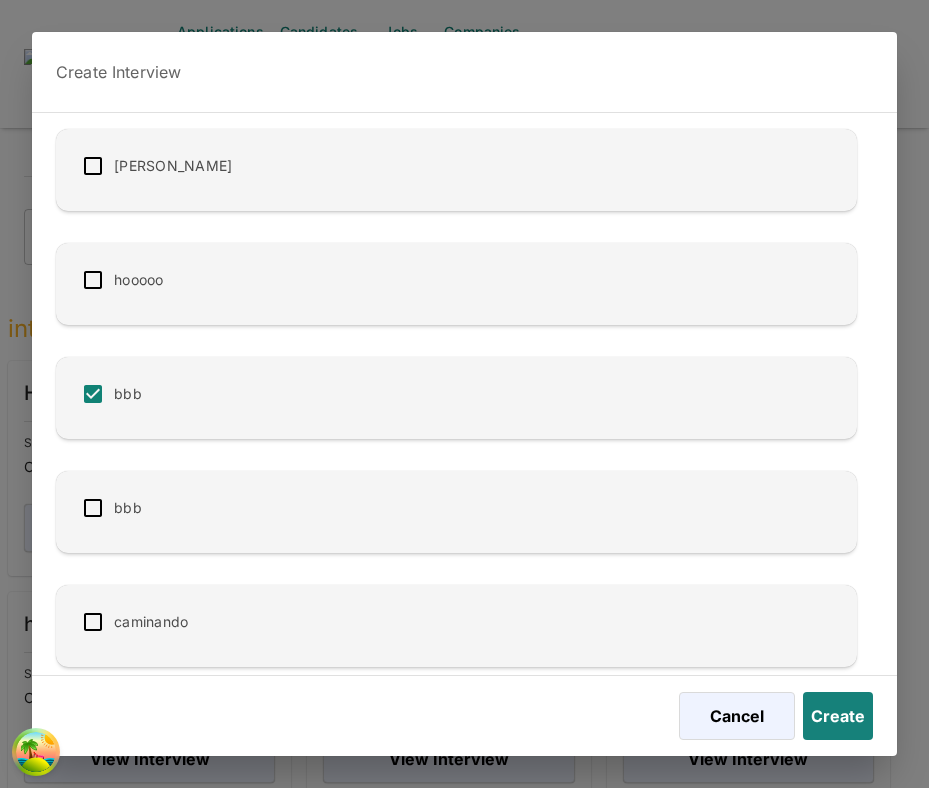 click at bounding box center (93, 280) 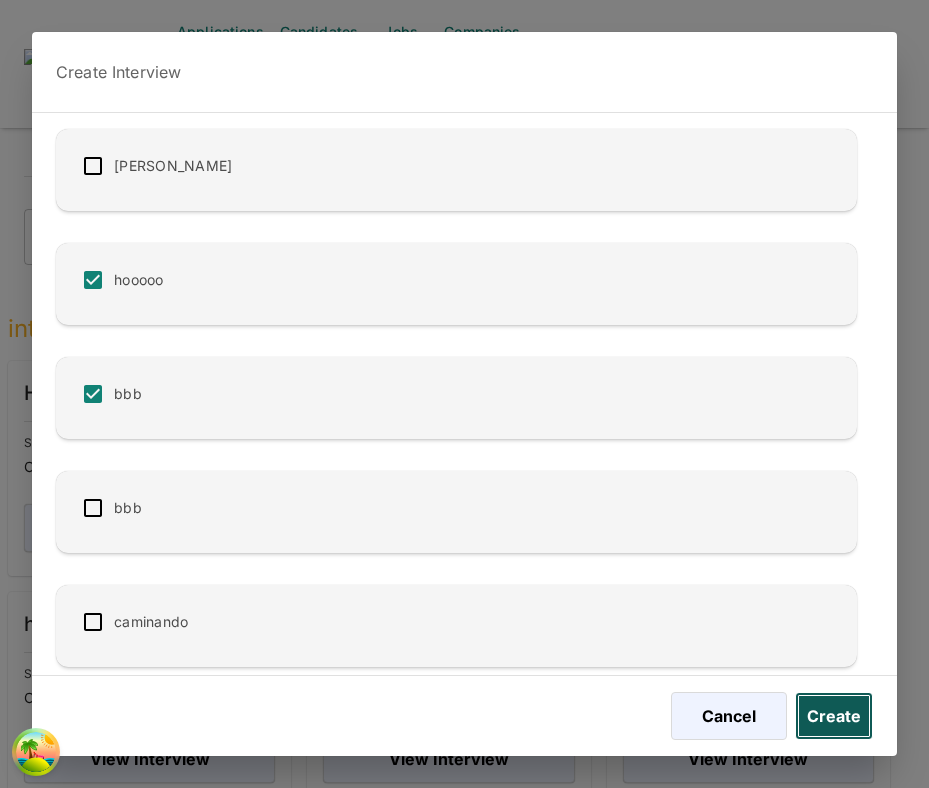 click on "Create" at bounding box center [834, 716] 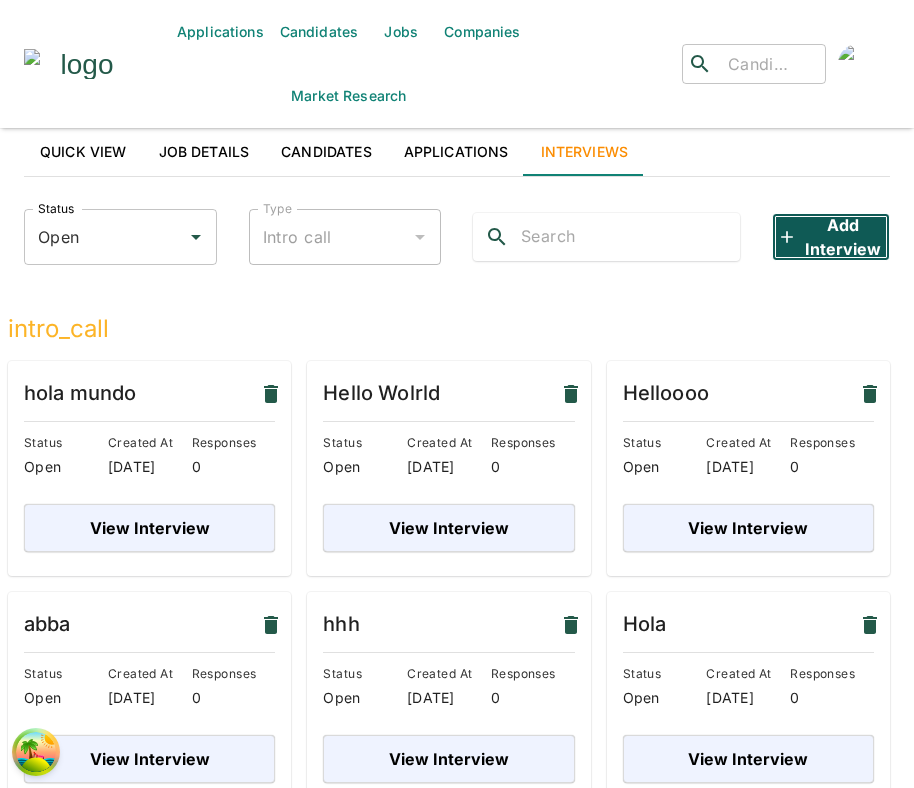 click on "Add Interview" at bounding box center [831, 237] 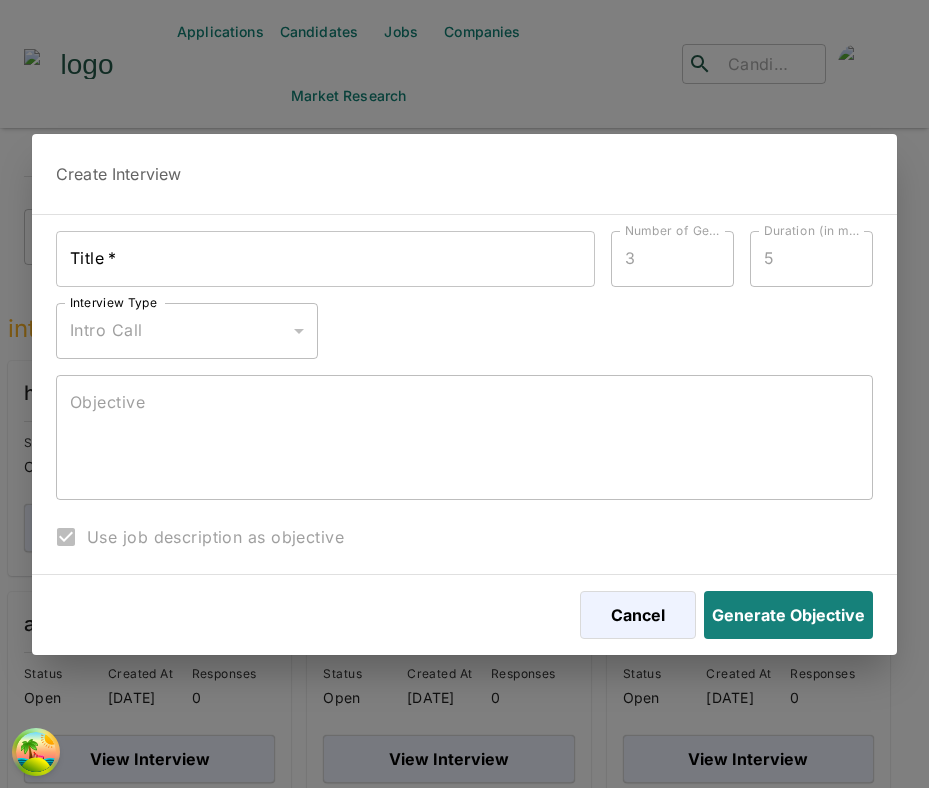 click on "Title   *" at bounding box center [325, 259] 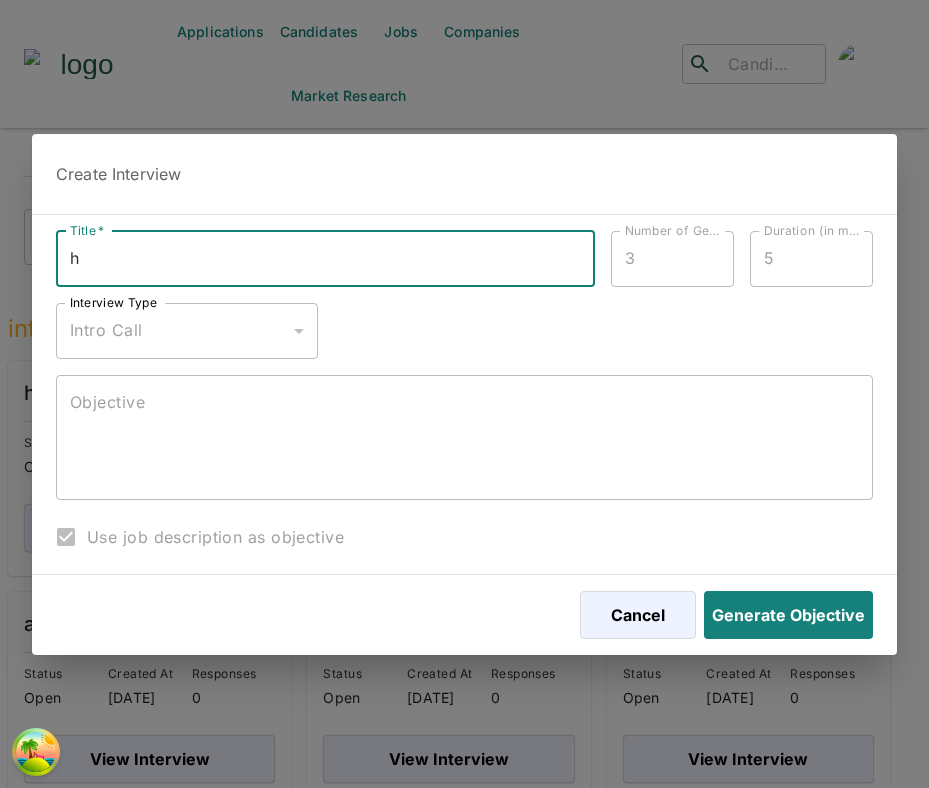 type on "h" 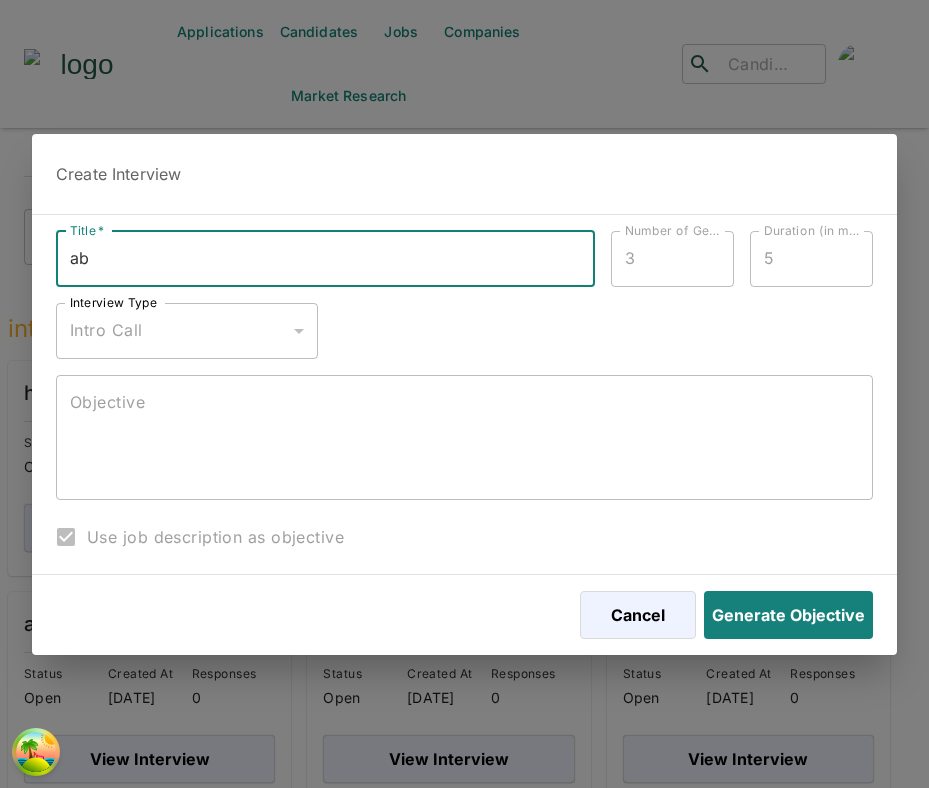 type on "a" 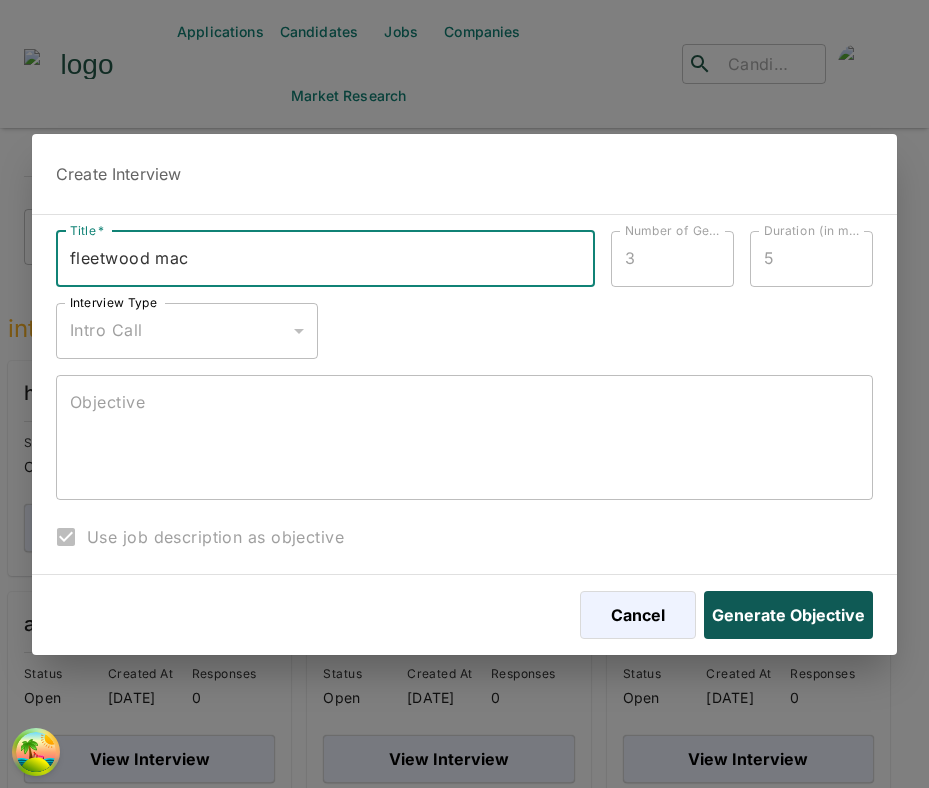type on "fleetwood mac" 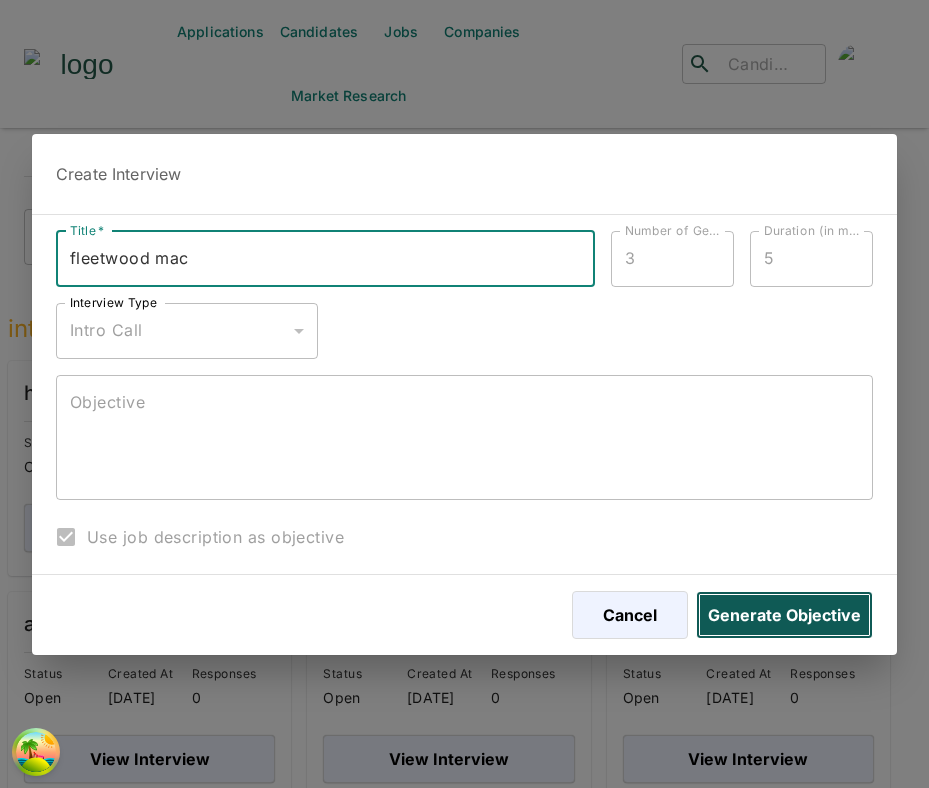 click on "Generate Objective" at bounding box center [784, 615] 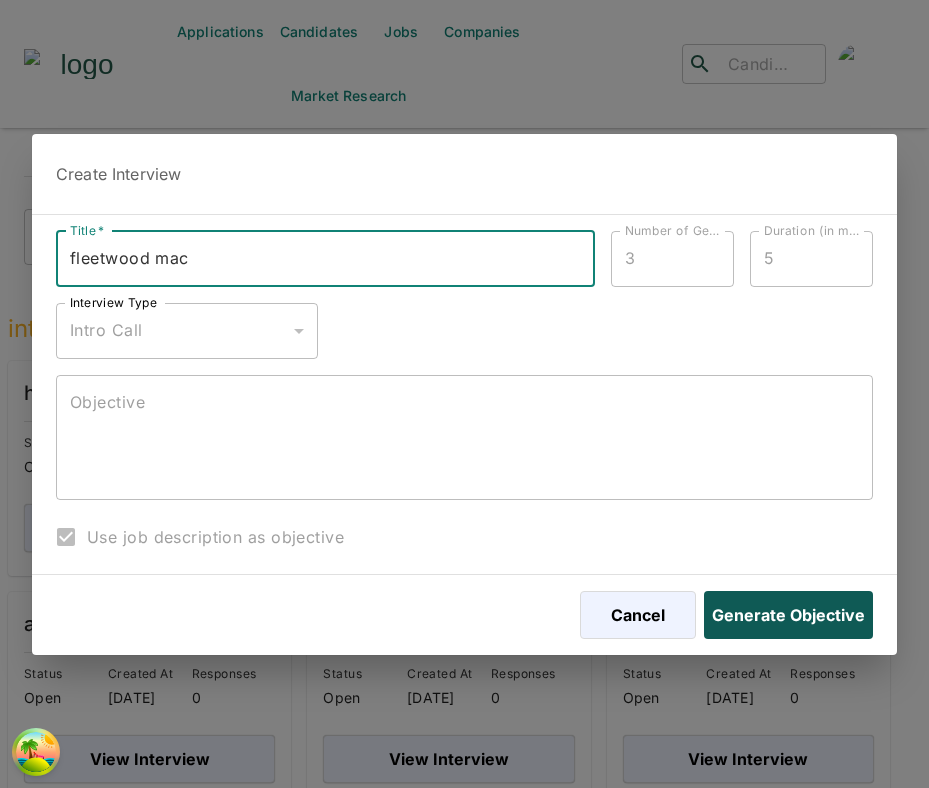 type on "The objective of this introductory interview is to establish a connection with the candidate, gain insights into their professional background and recent work experience, assess their communication and collaboration skills, and determine their high-level fit with our technical requirements, particularly in Python/Django, JavaScript/React (Next.js), and AWS, as well as their alignment with our fast-paced, innovative fintech environment." 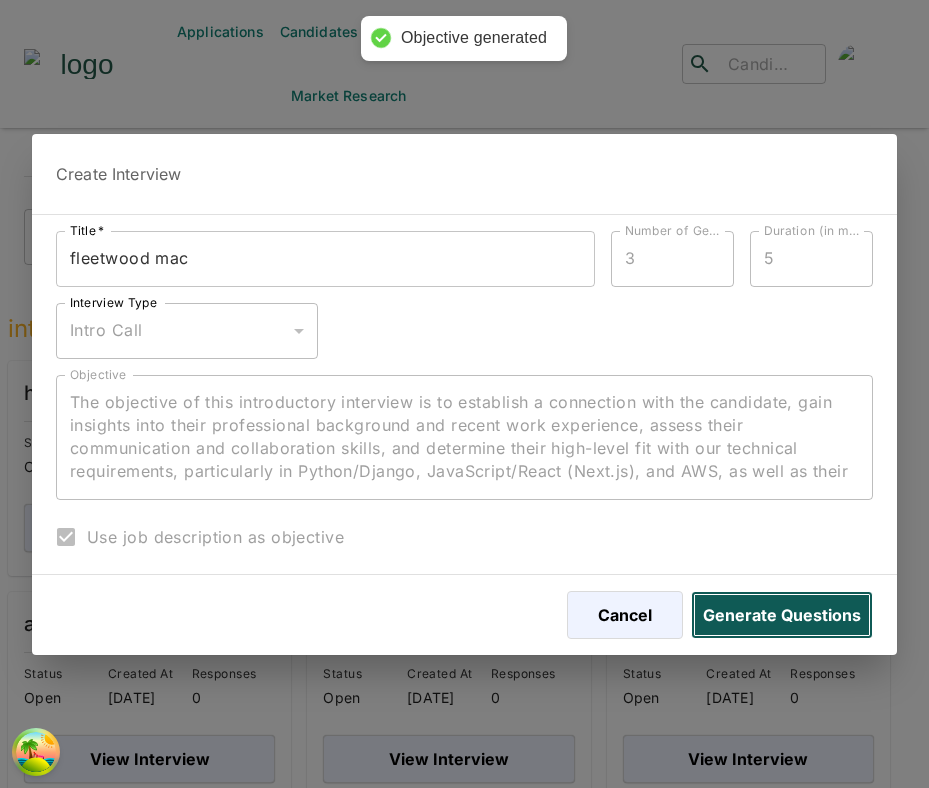 click on "Generate Questions" at bounding box center [782, 615] 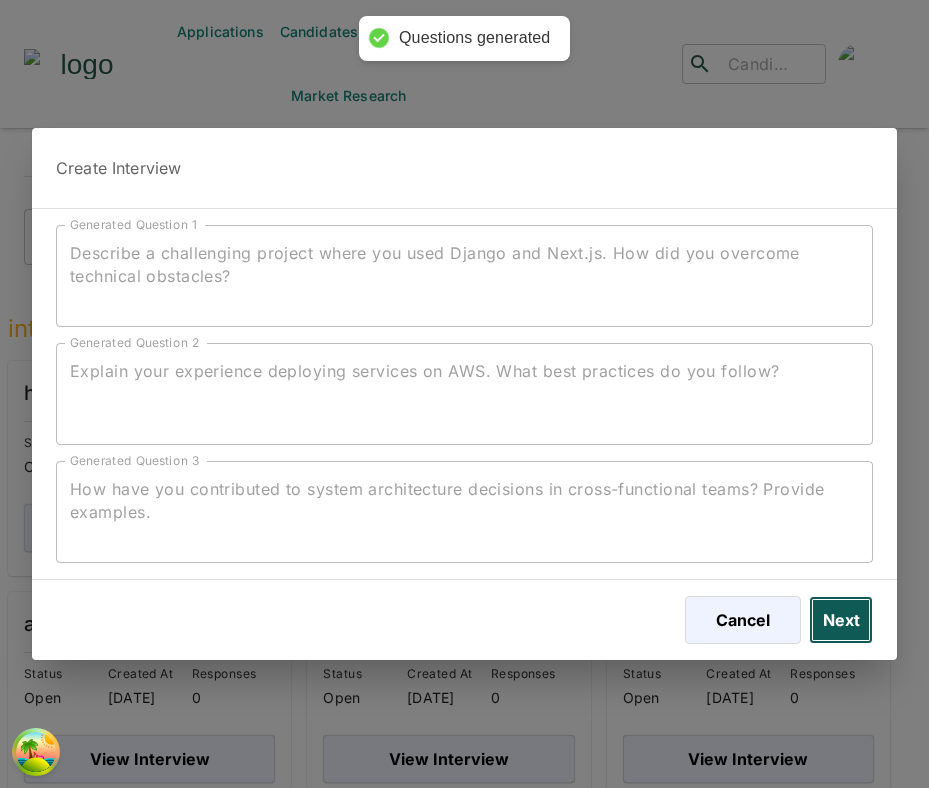 click on "Next" at bounding box center [841, 620] 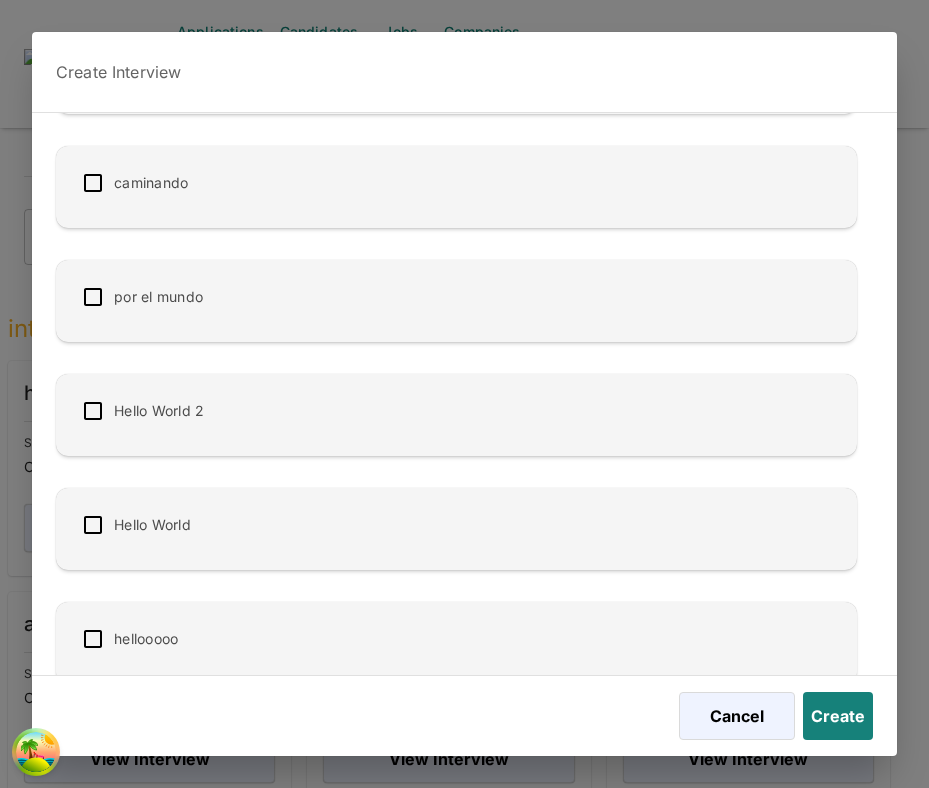 scroll, scrollTop: 427, scrollLeft: 0, axis: vertical 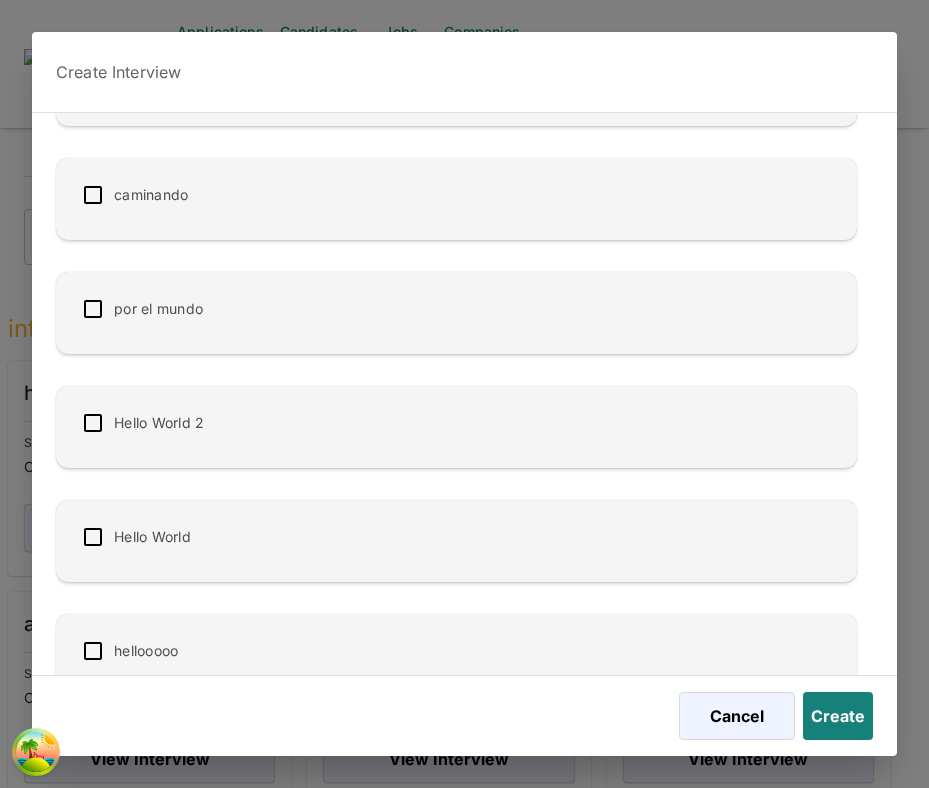 click at bounding box center [93, 195] 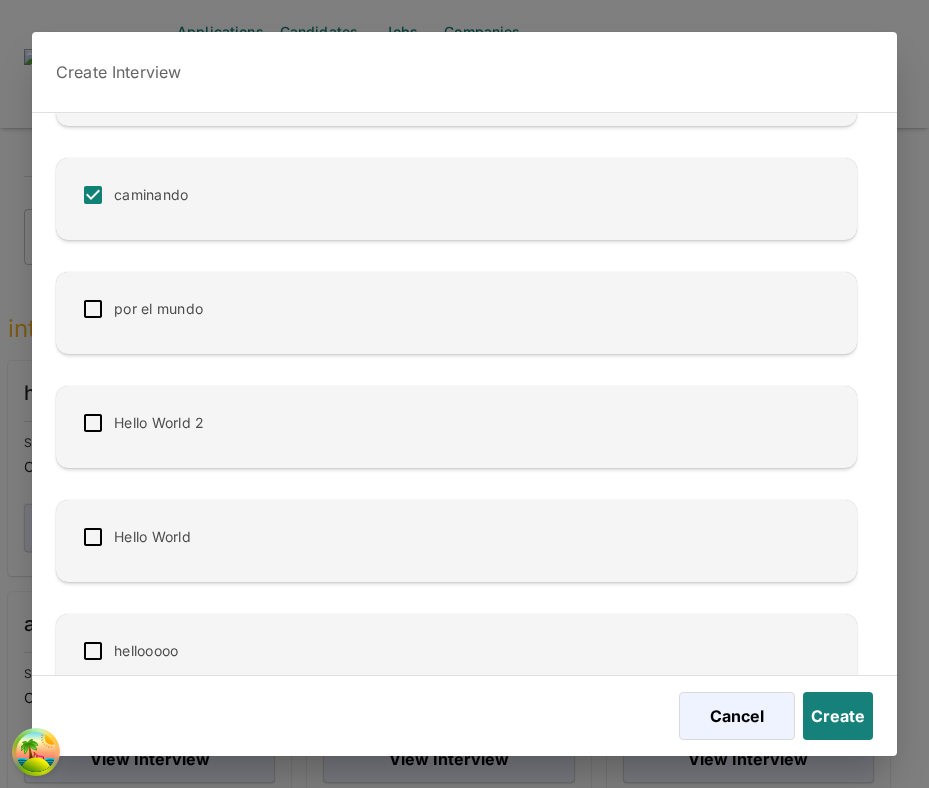click at bounding box center [93, 309] 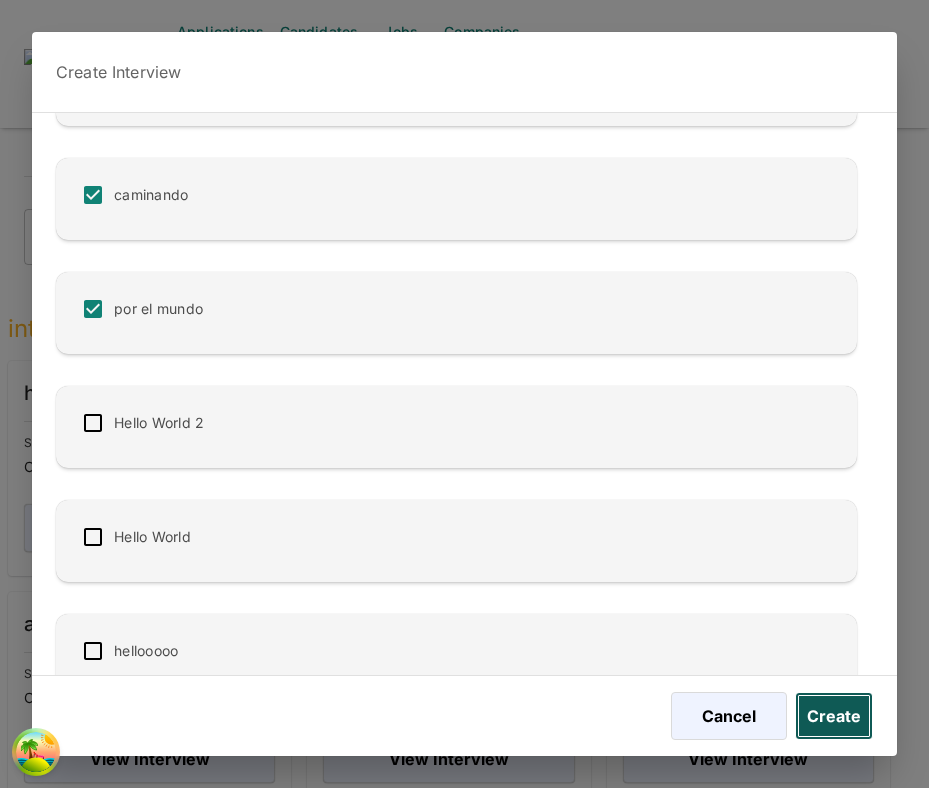 click on "Create" at bounding box center (834, 716) 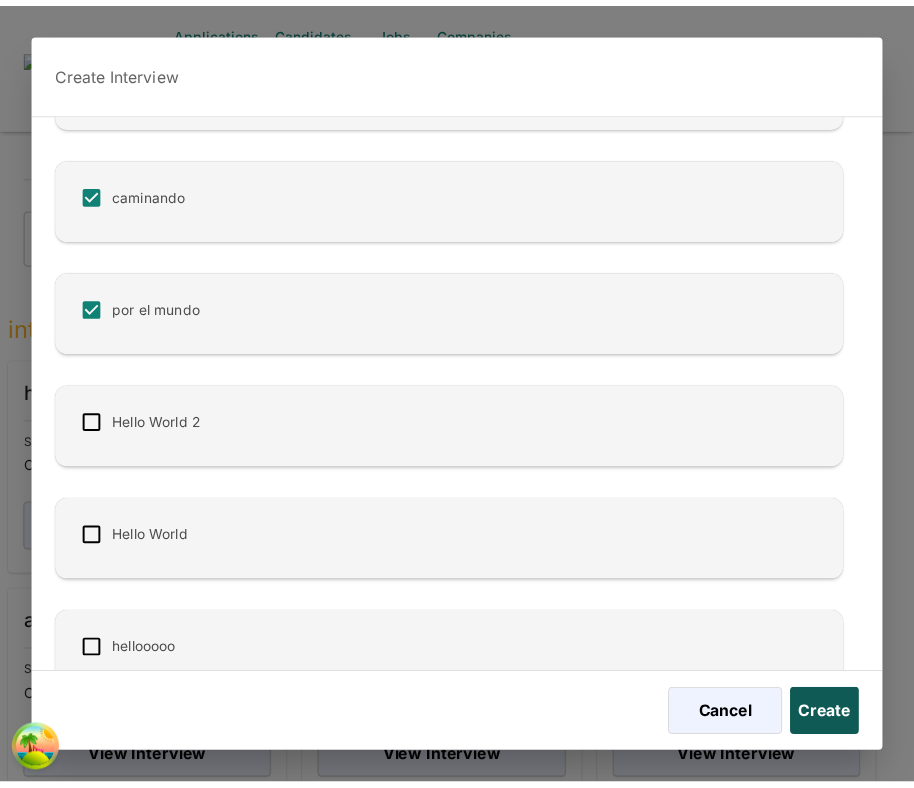 scroll, scrollTop: 0, scrollLeft: 0, axis: both 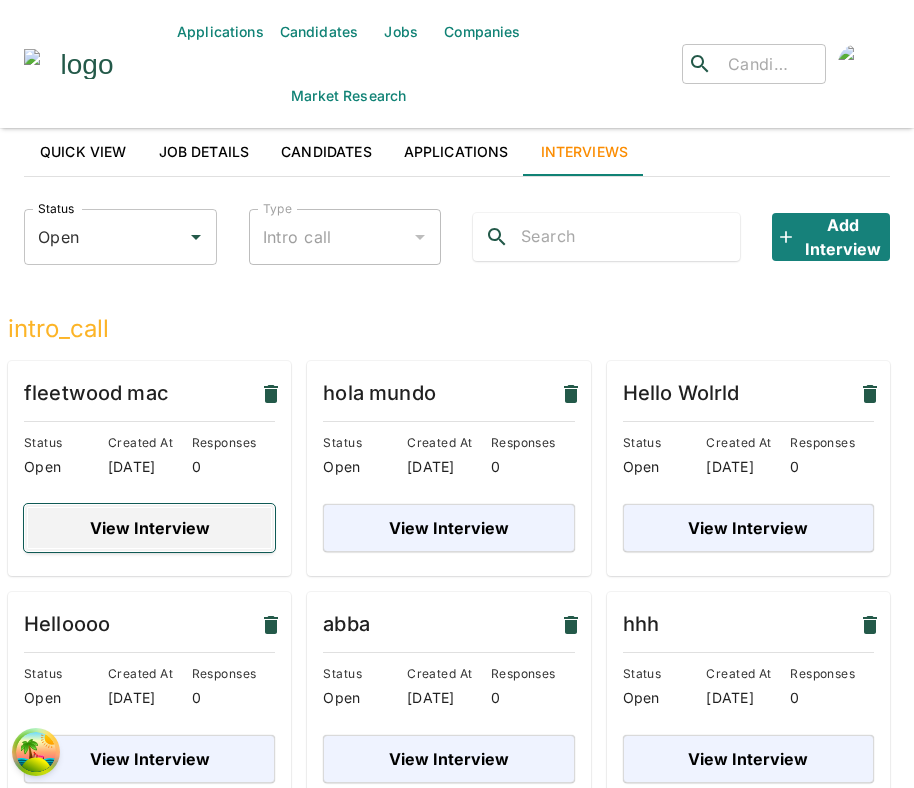 click on "View Interview" at bounding box center (149, 528) 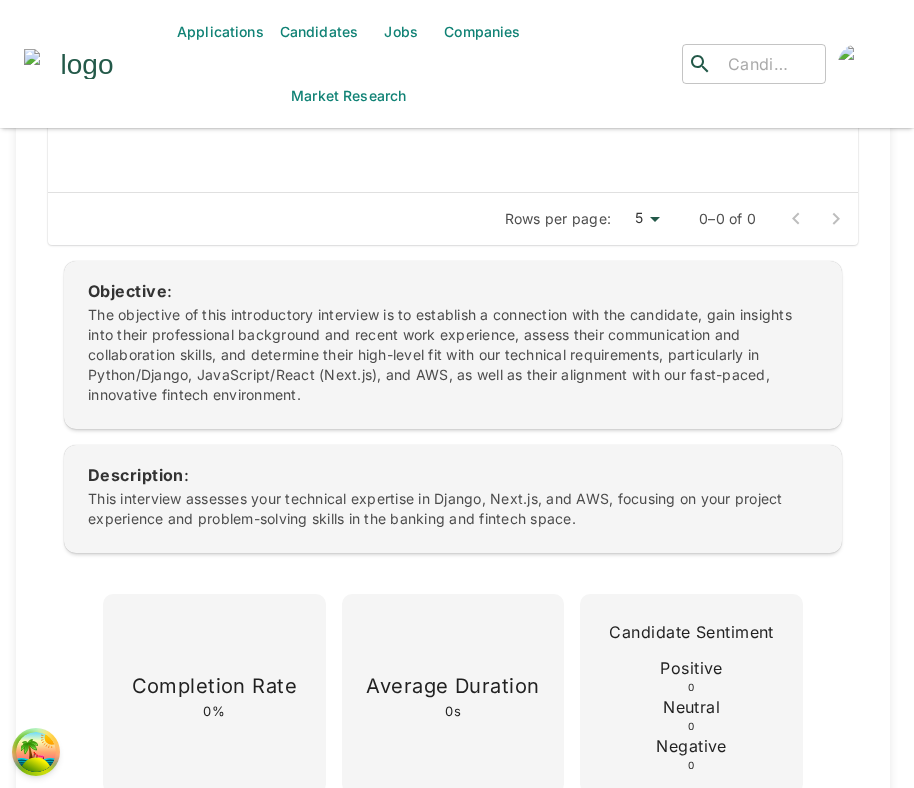 scroll, scrollTop: 326, scrollLeft: 0, axis: vertical 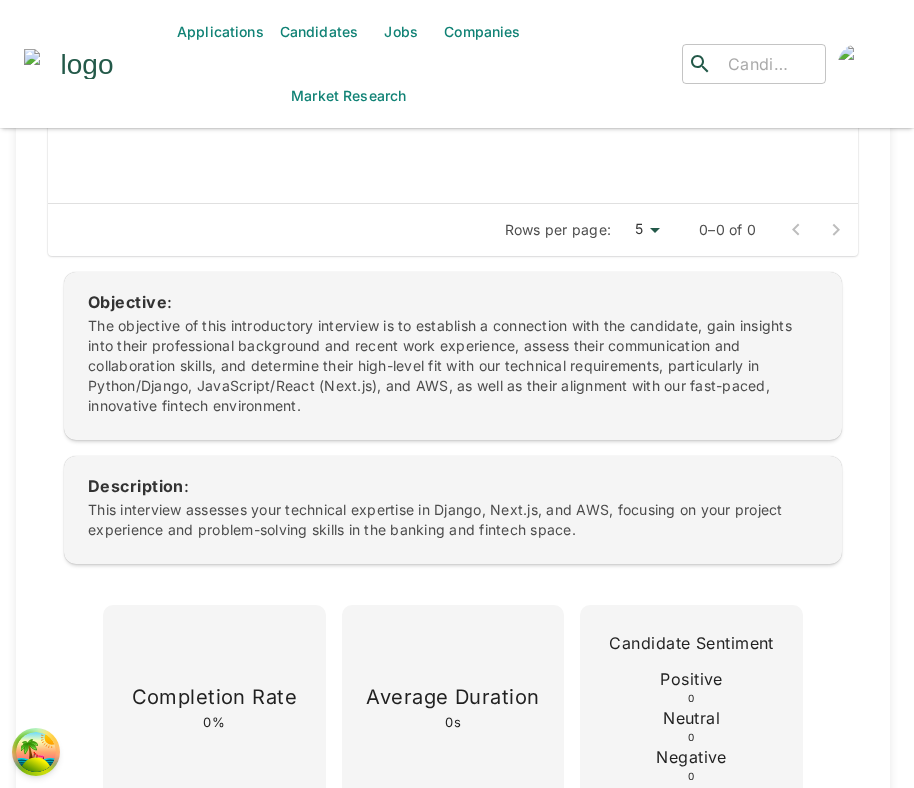 click on "Objective :" at bounding box center (453, 302) 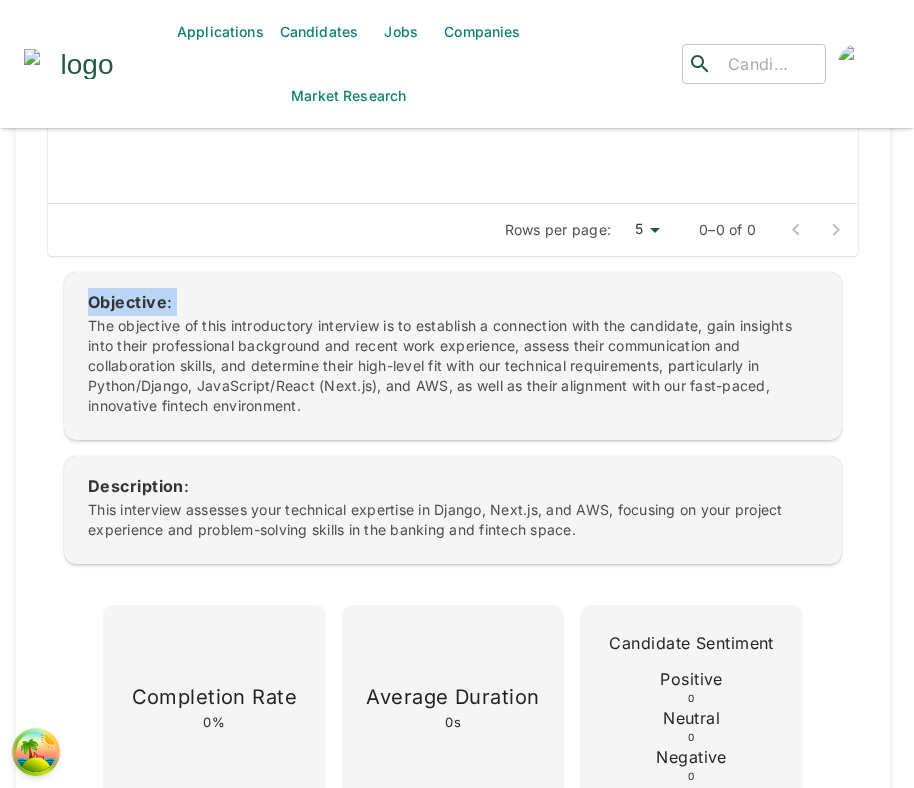 copy on "Objective :" 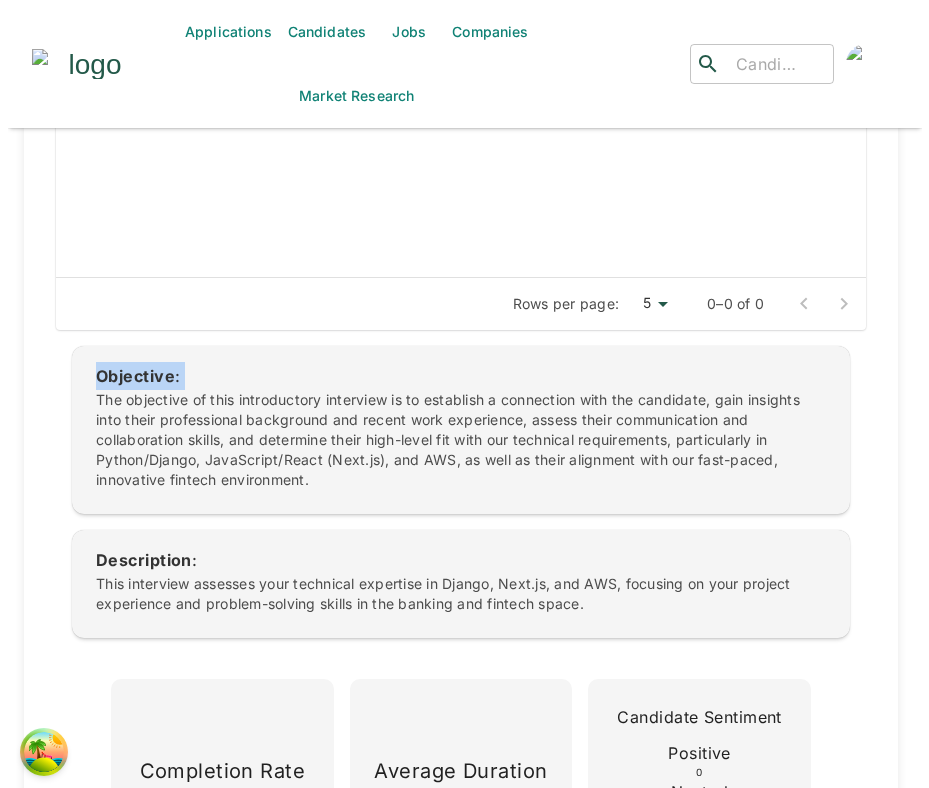 scroll, scrollTop: 0, scrollLeft: 0, axis: both 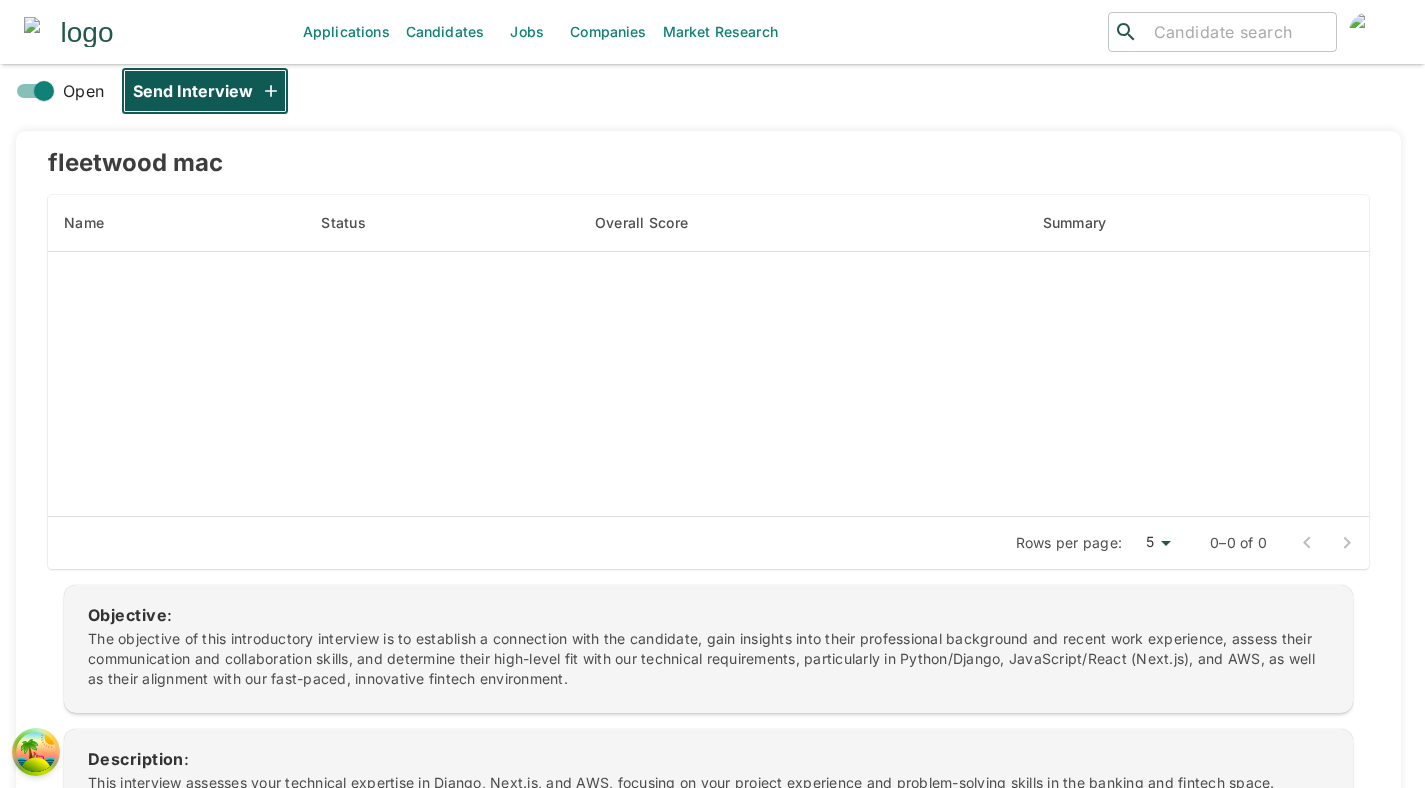 click on "Send Interview" at bounding box center (205, 91) 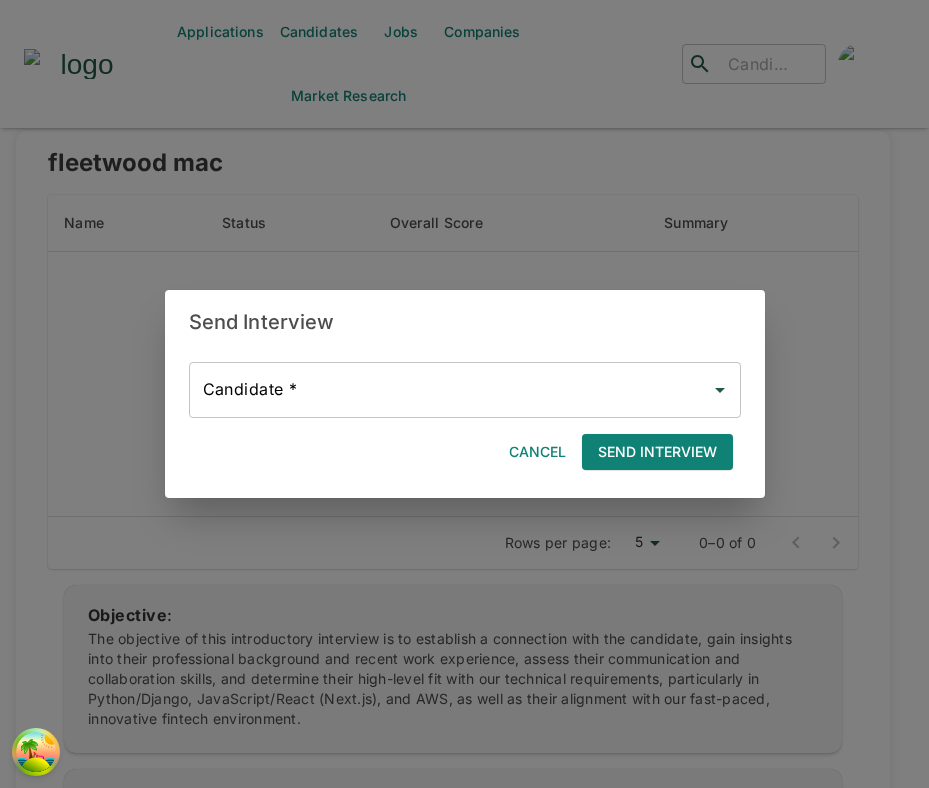 click on "Candidate *" at bounding box center [450, 390] 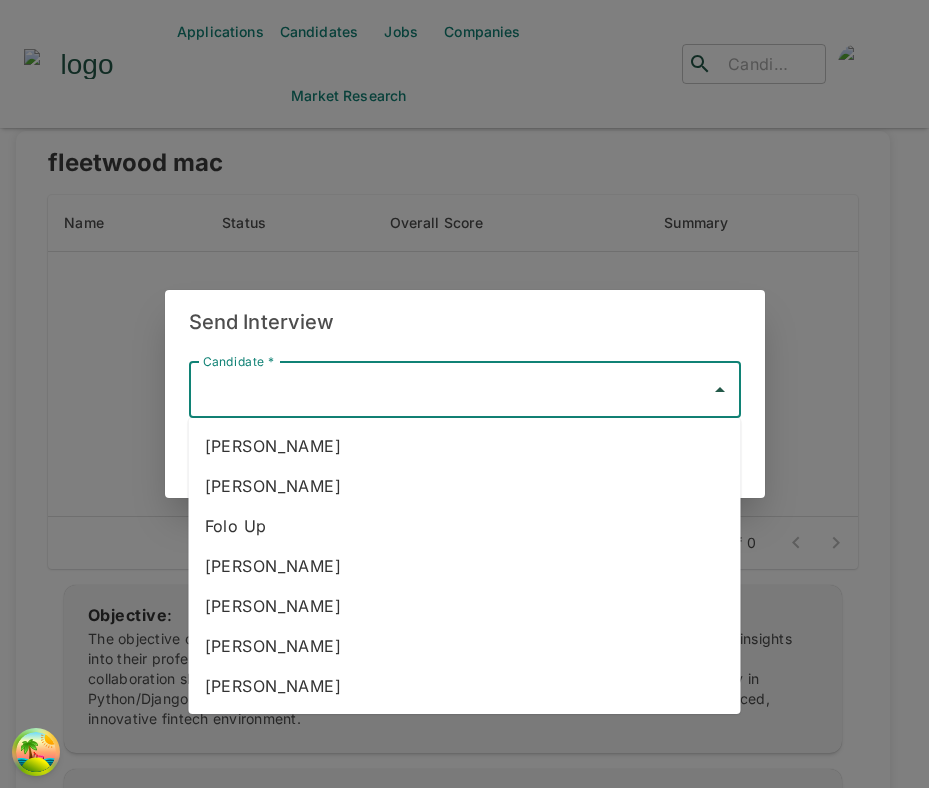 click on "Ira Vandervort" at bounding box center (465, 606) 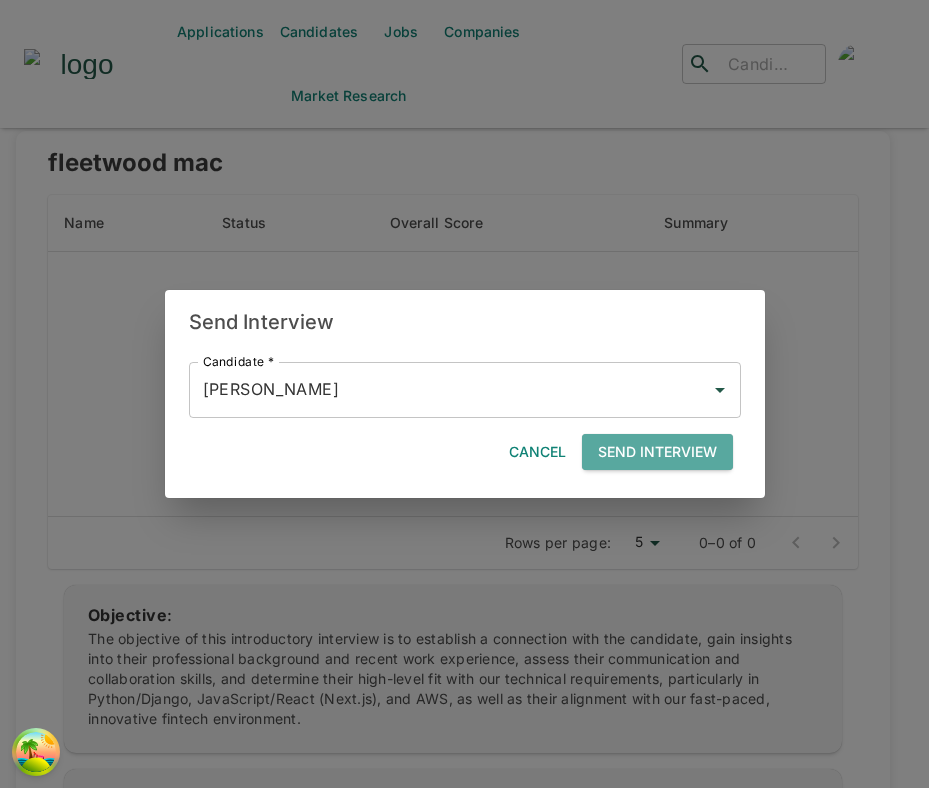 click on "Send Interview" at bounding box center [657, 452] 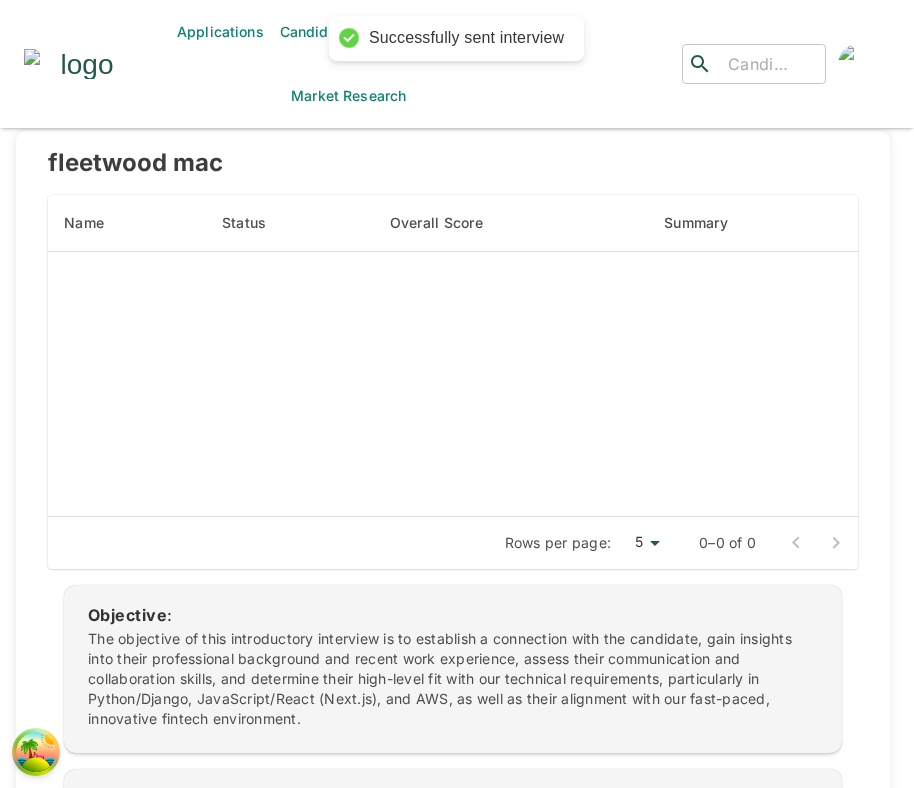 scroll, scrollTop: 0, scrollLeft: 0, axis: both 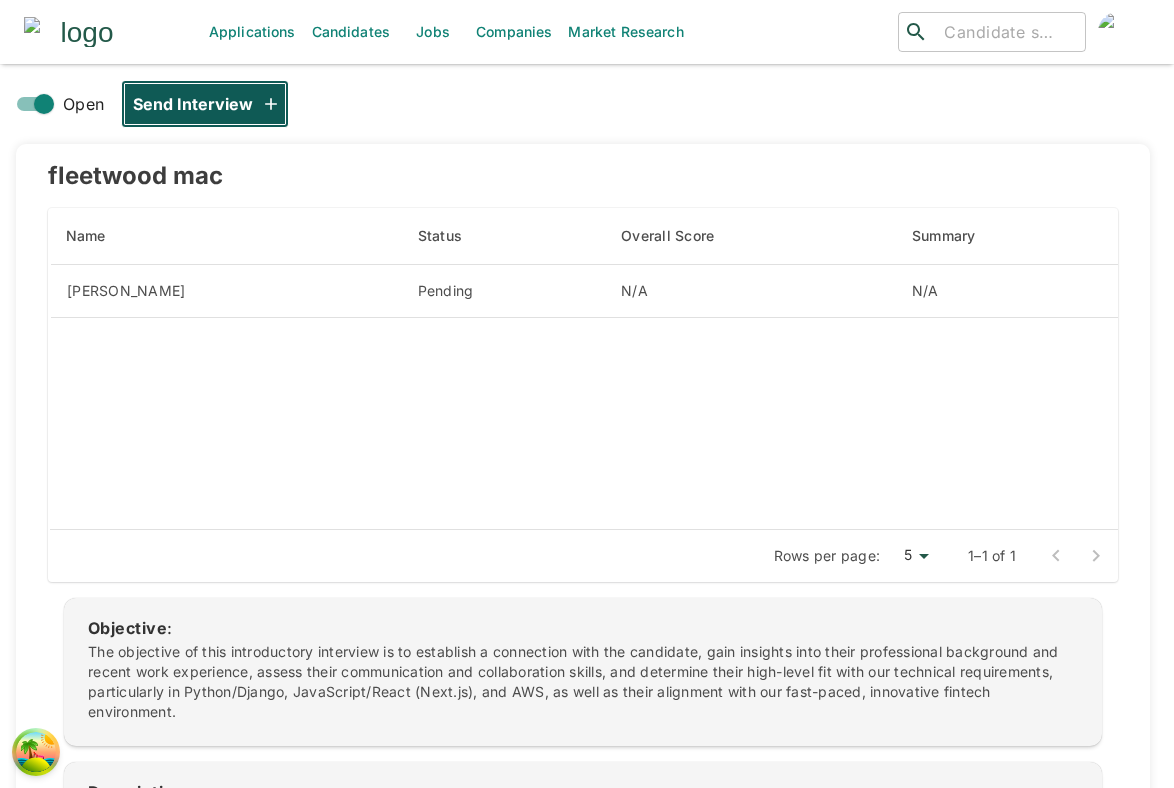 click on "Send Interview" at bounding box center [205, 104] 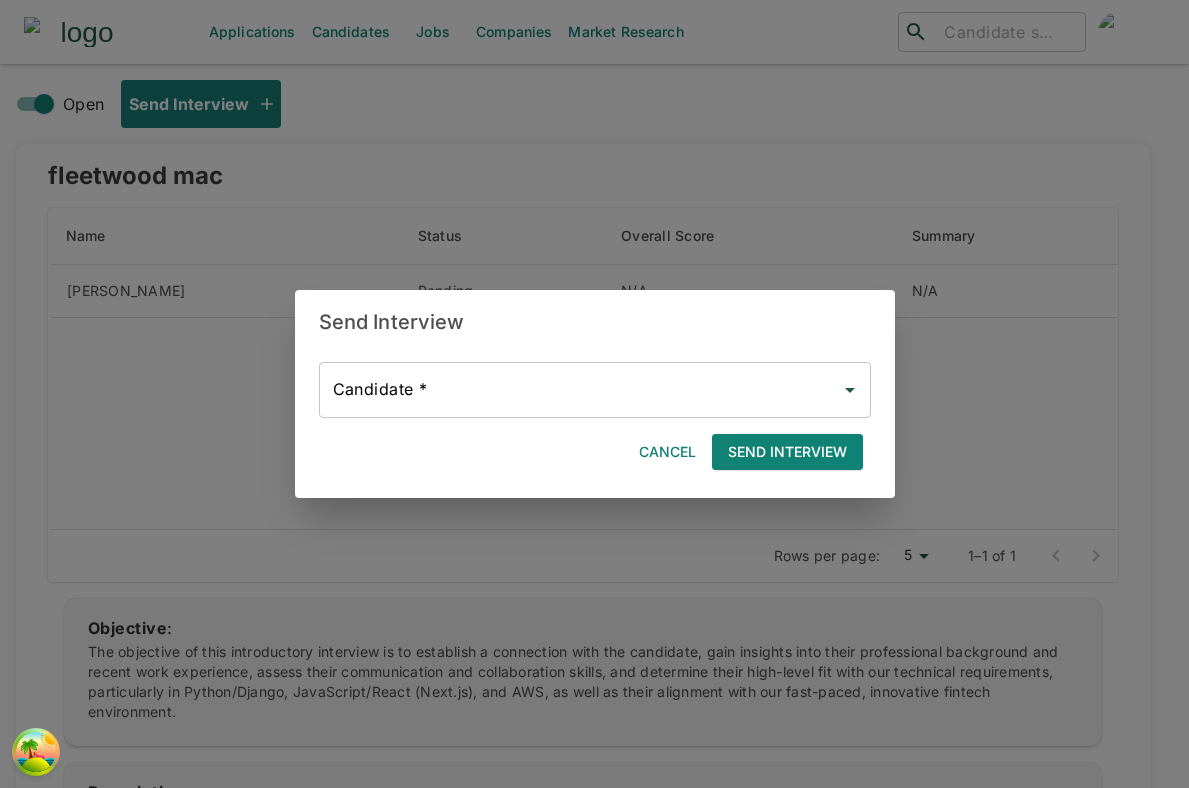 click on "Candidate *" at bounding box center [580, 390] 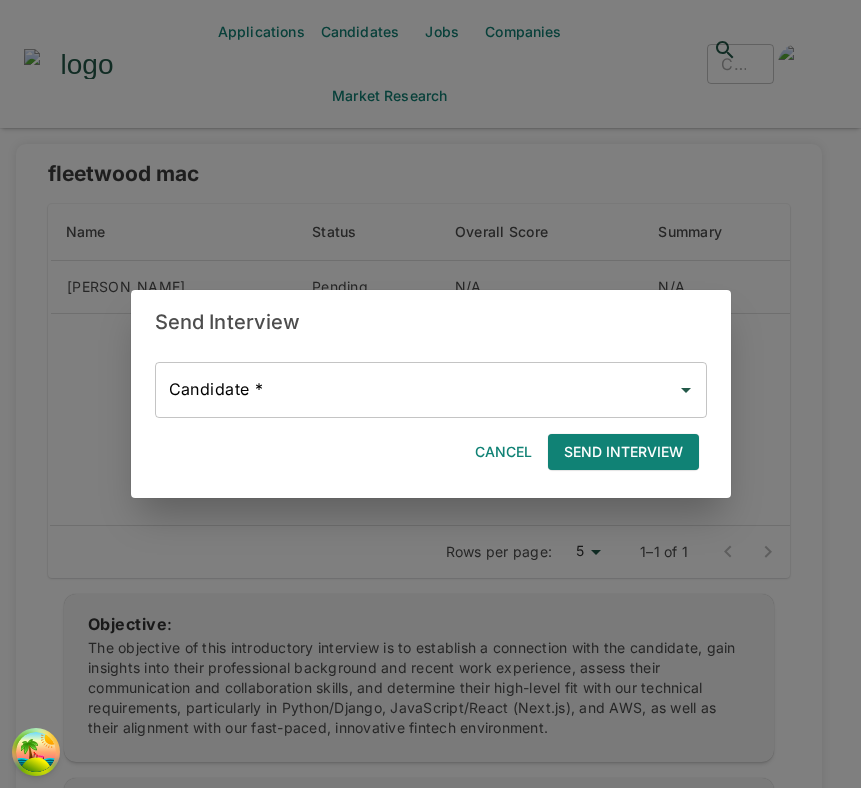 click on "Candidate * Candidate *" at bounding box center [423, 382] 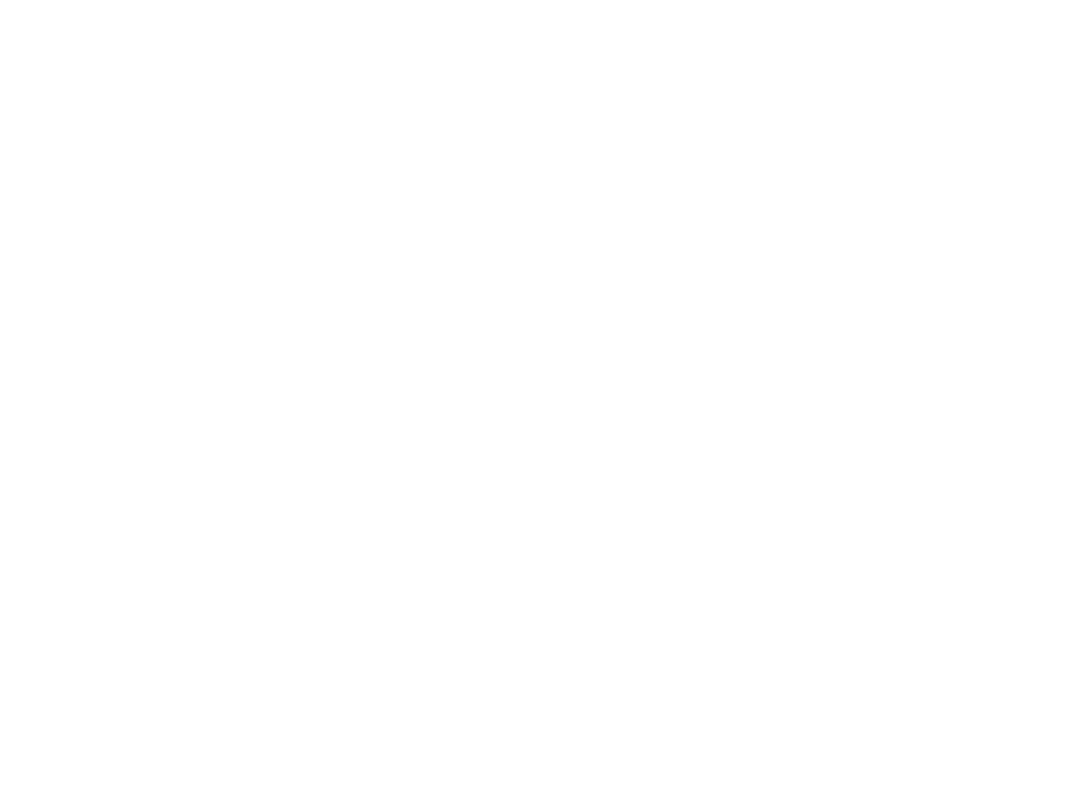 scroll, scrollTop: 0, scrollLeft: 0, axis: both 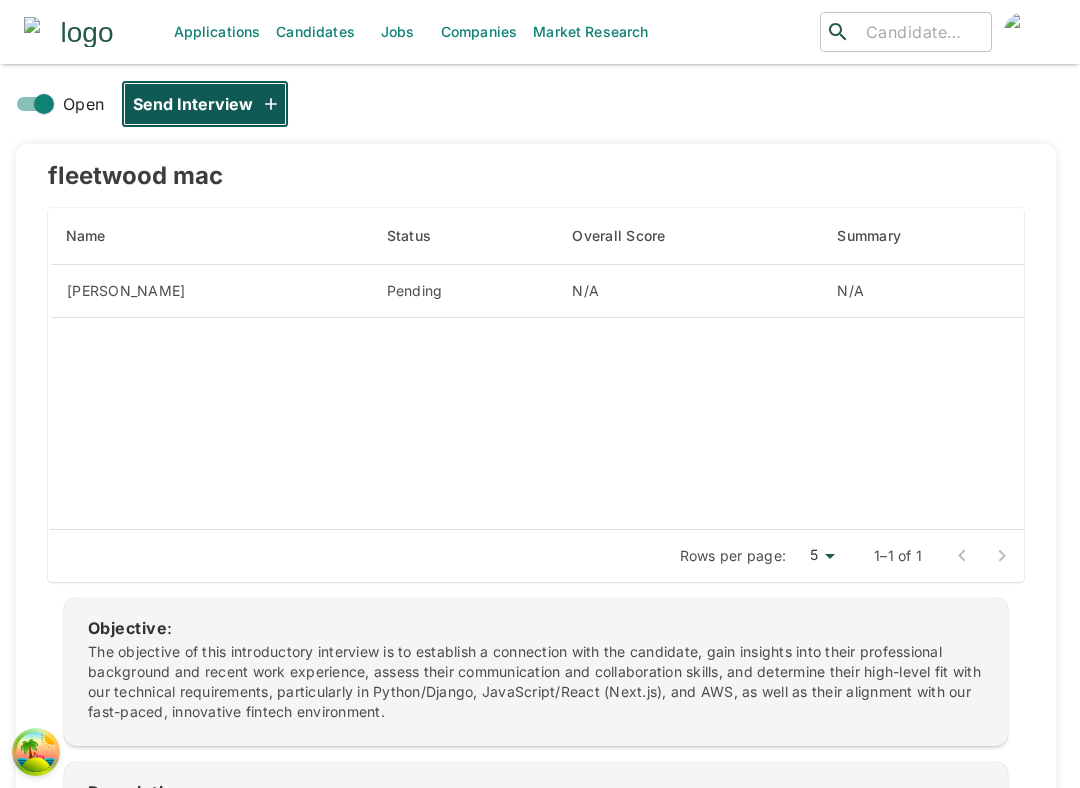 click on "Send Interview" at bounding box center (205, 104) 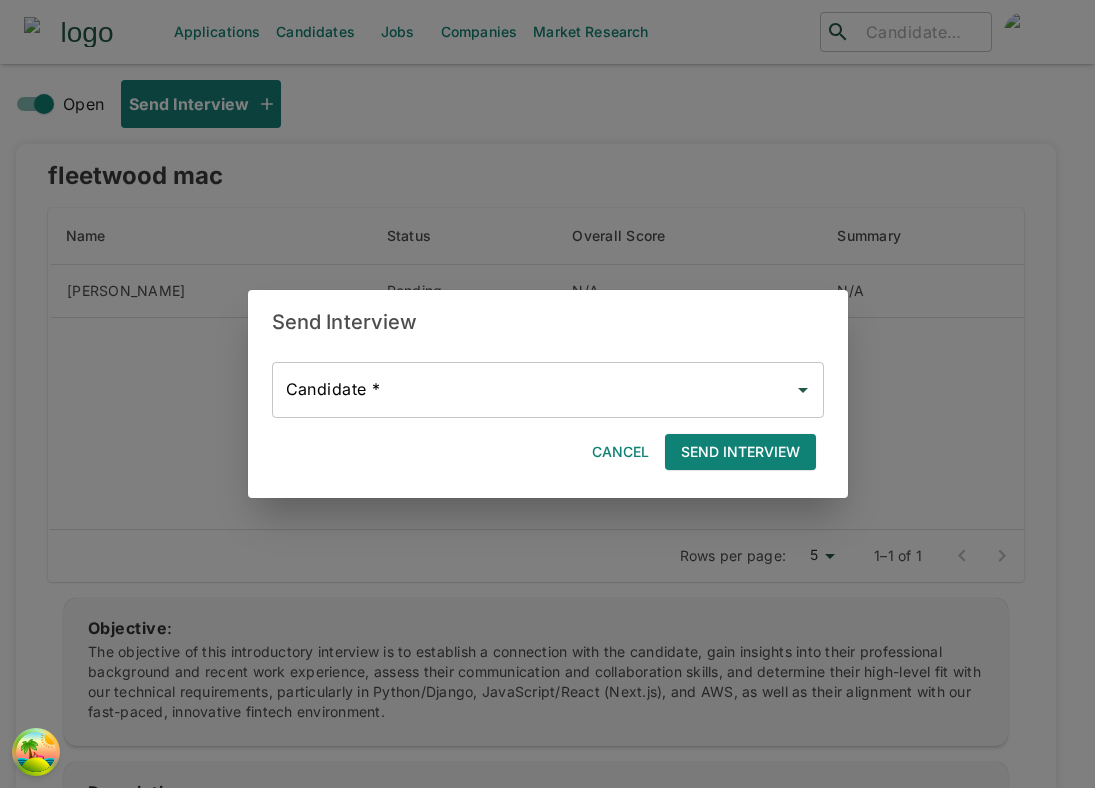 click on "Candidate * Candidate *" at bounding box center [540, 382] 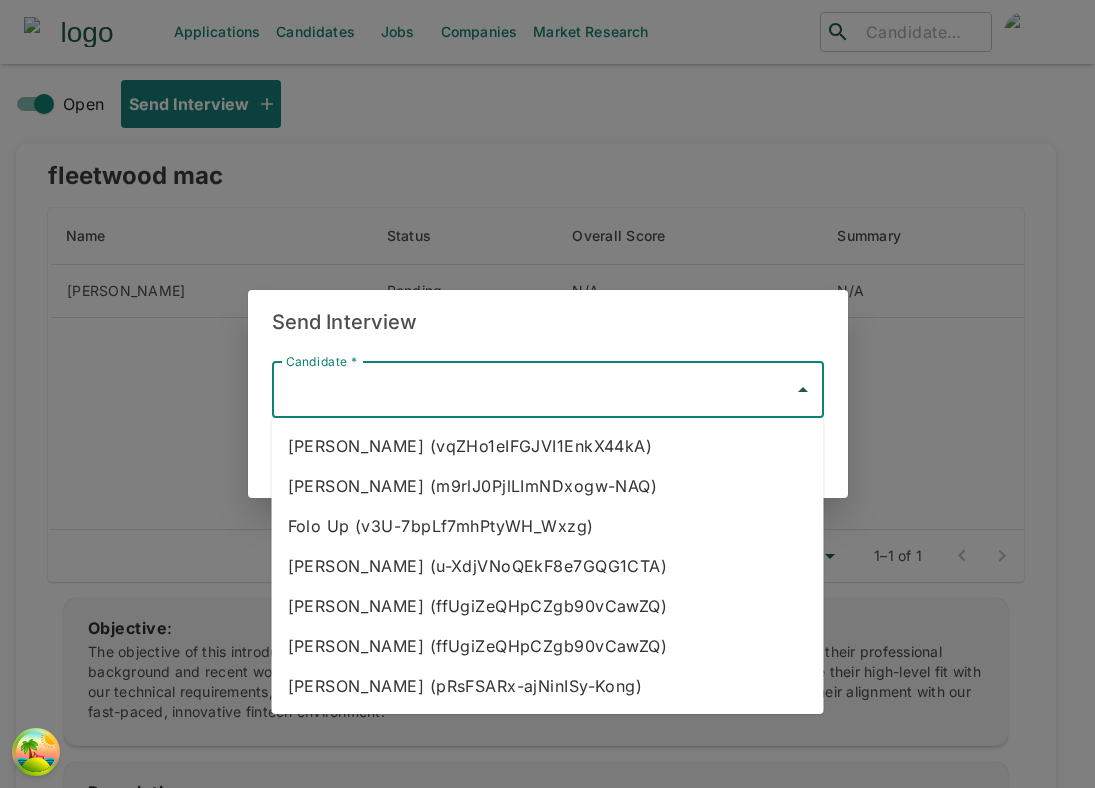 click on "Send Interview Candidate * Candidate * Cancel Send Interview" at bounding box center (547, 394) 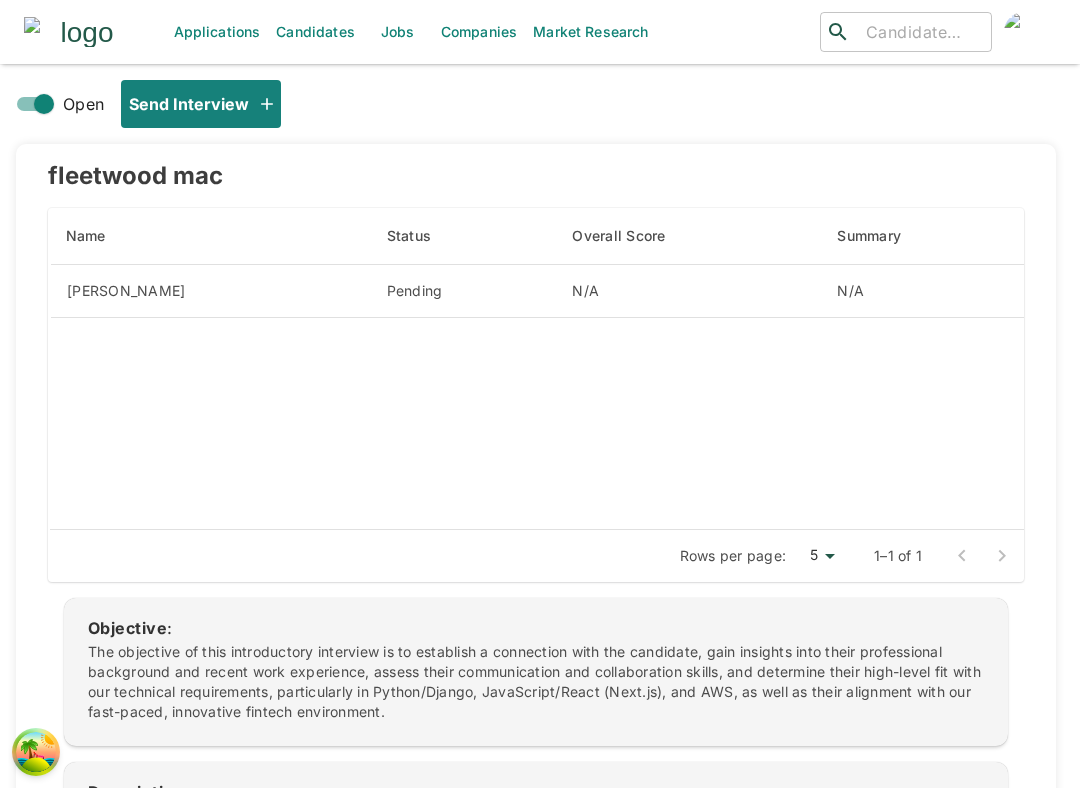 click on "Jobs" at bounding box center (398, 32) 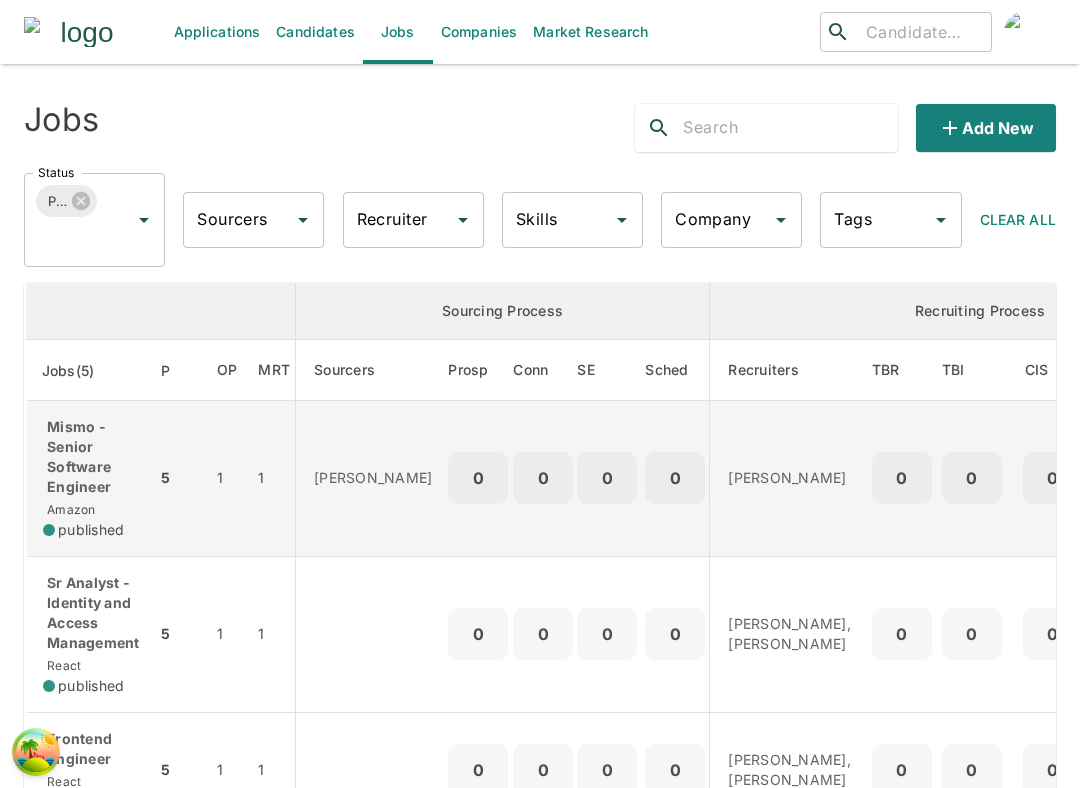 click on "1" at bounding box center (227, 479) 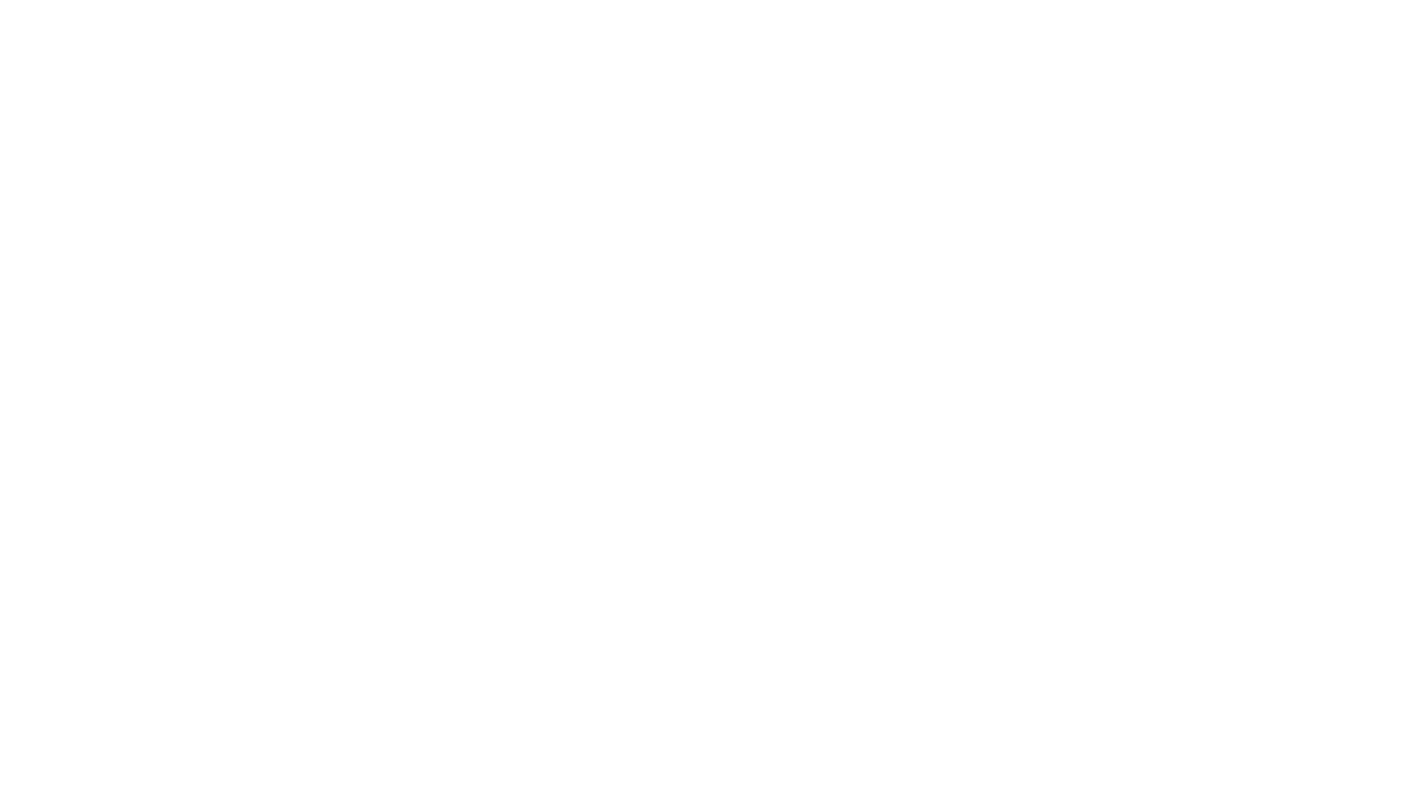 scroll, scrollTop: 0, scrollLeft: 0, axis: both 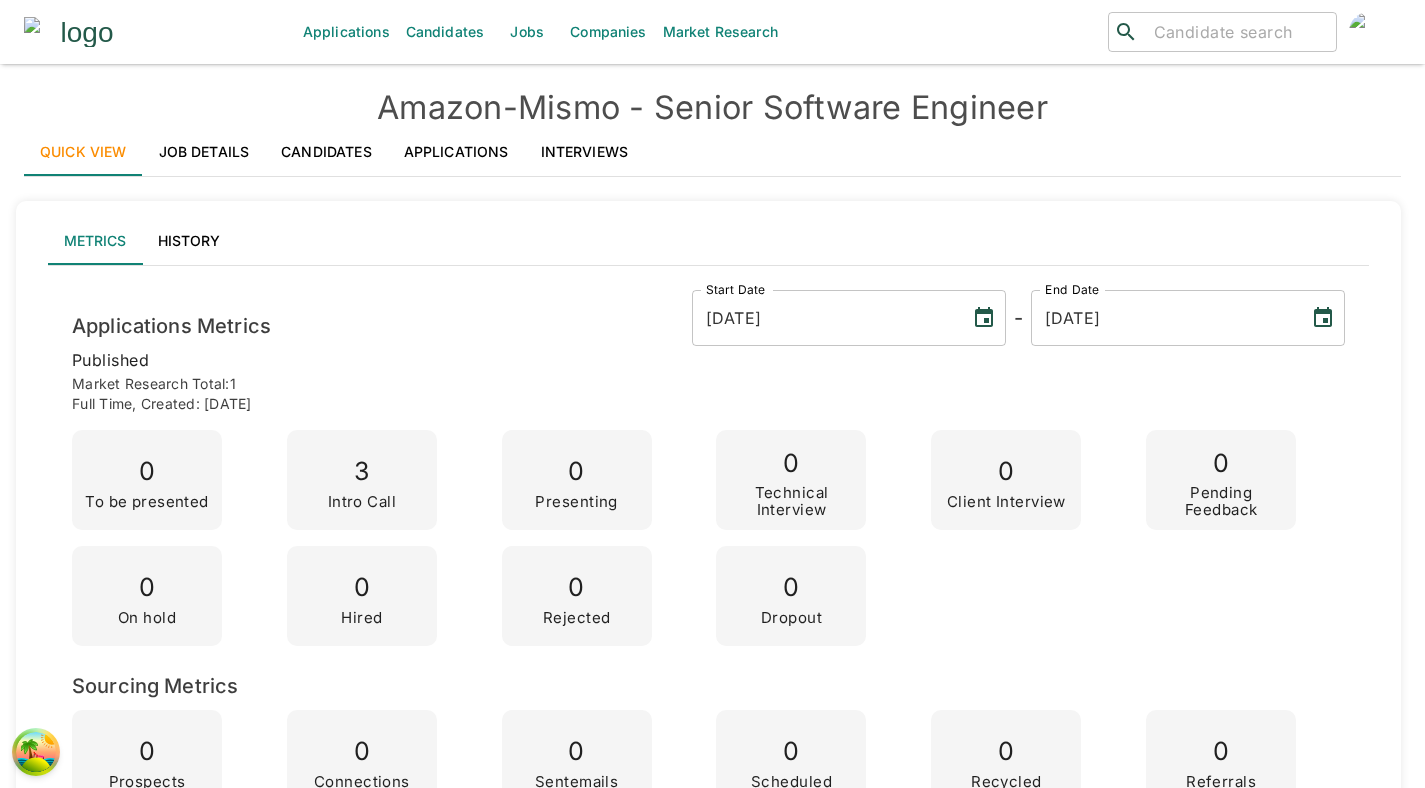 click on "Applications" at bounding box center [456, 152] 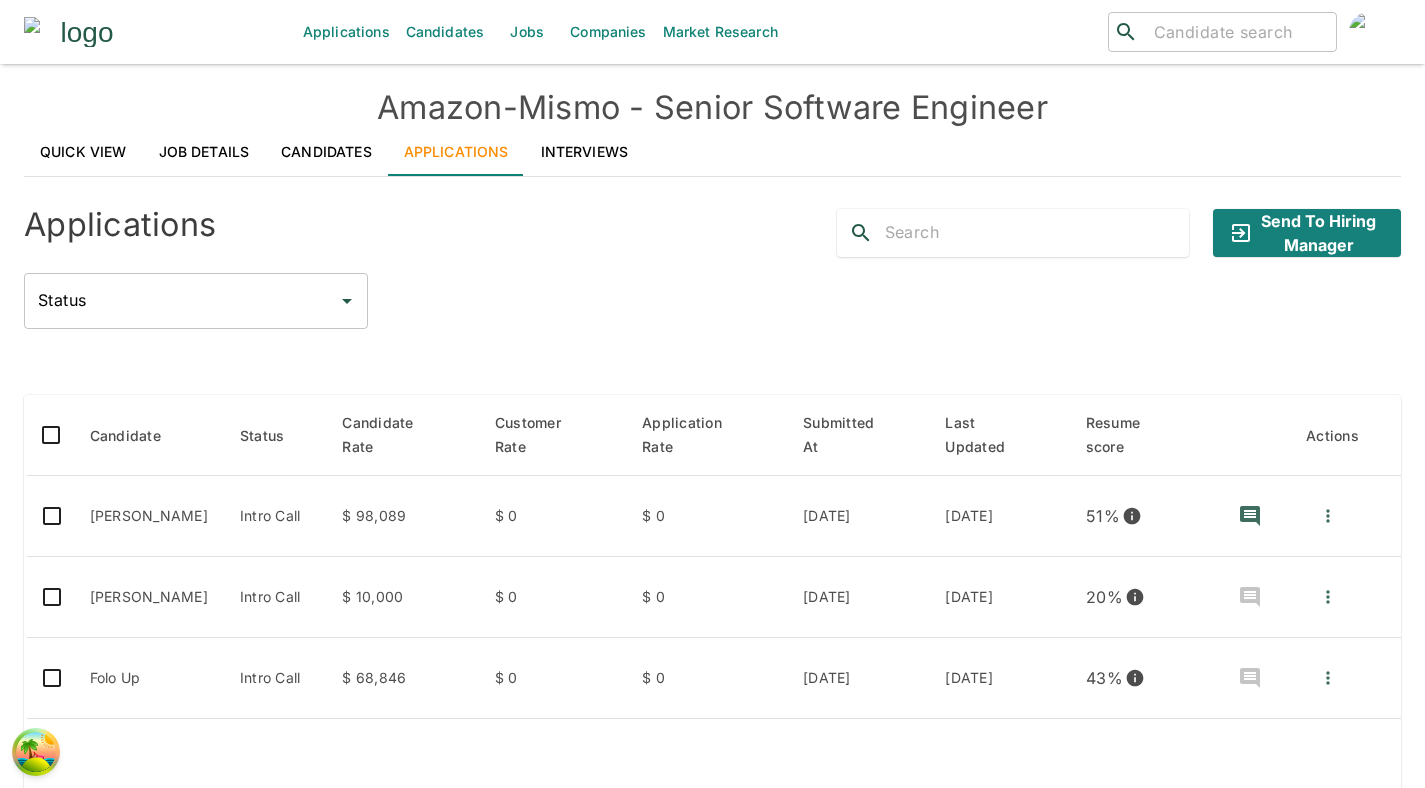 click on "Applications" at bounding box center (346, 32) 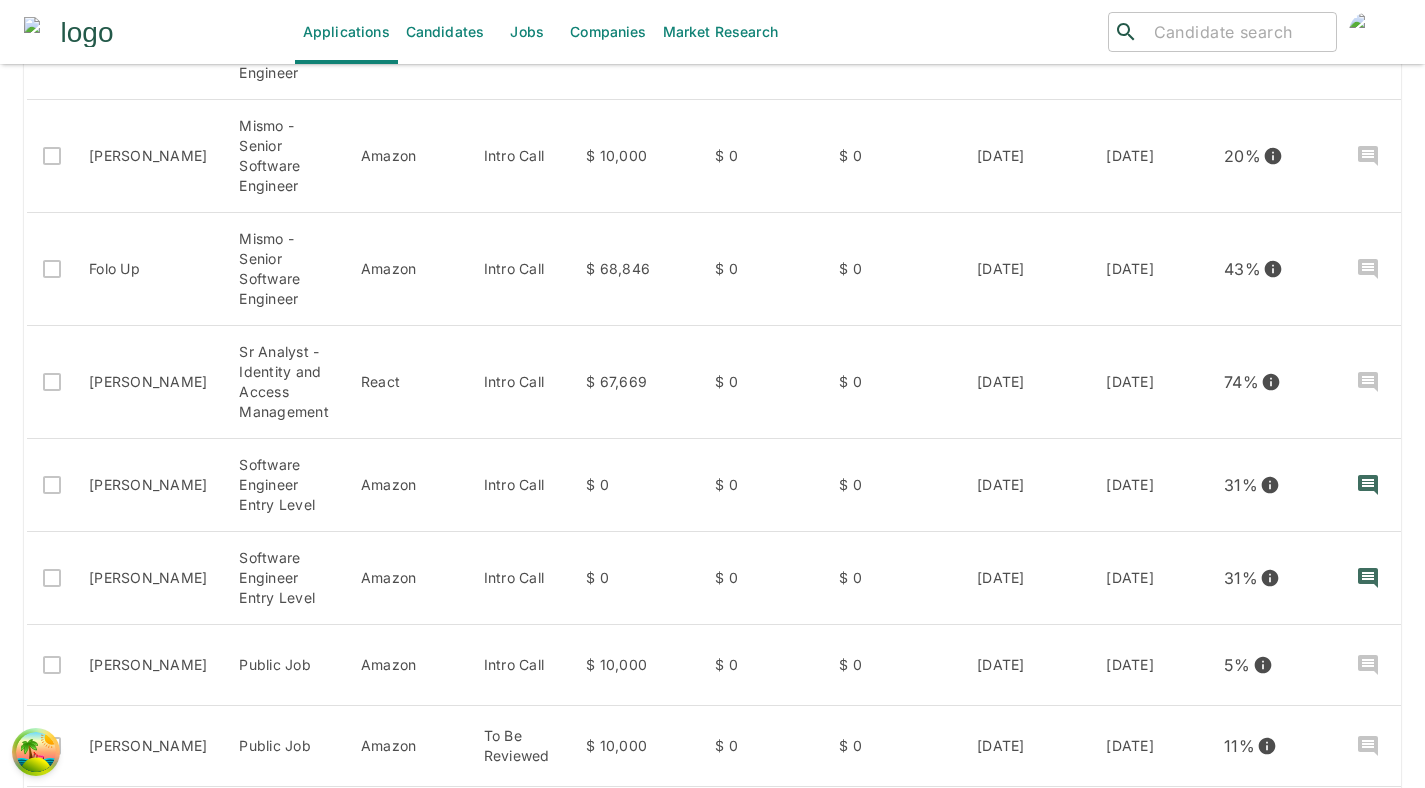 scroll, scrollTop: 402, scrollLeft: 0, axis: vertical 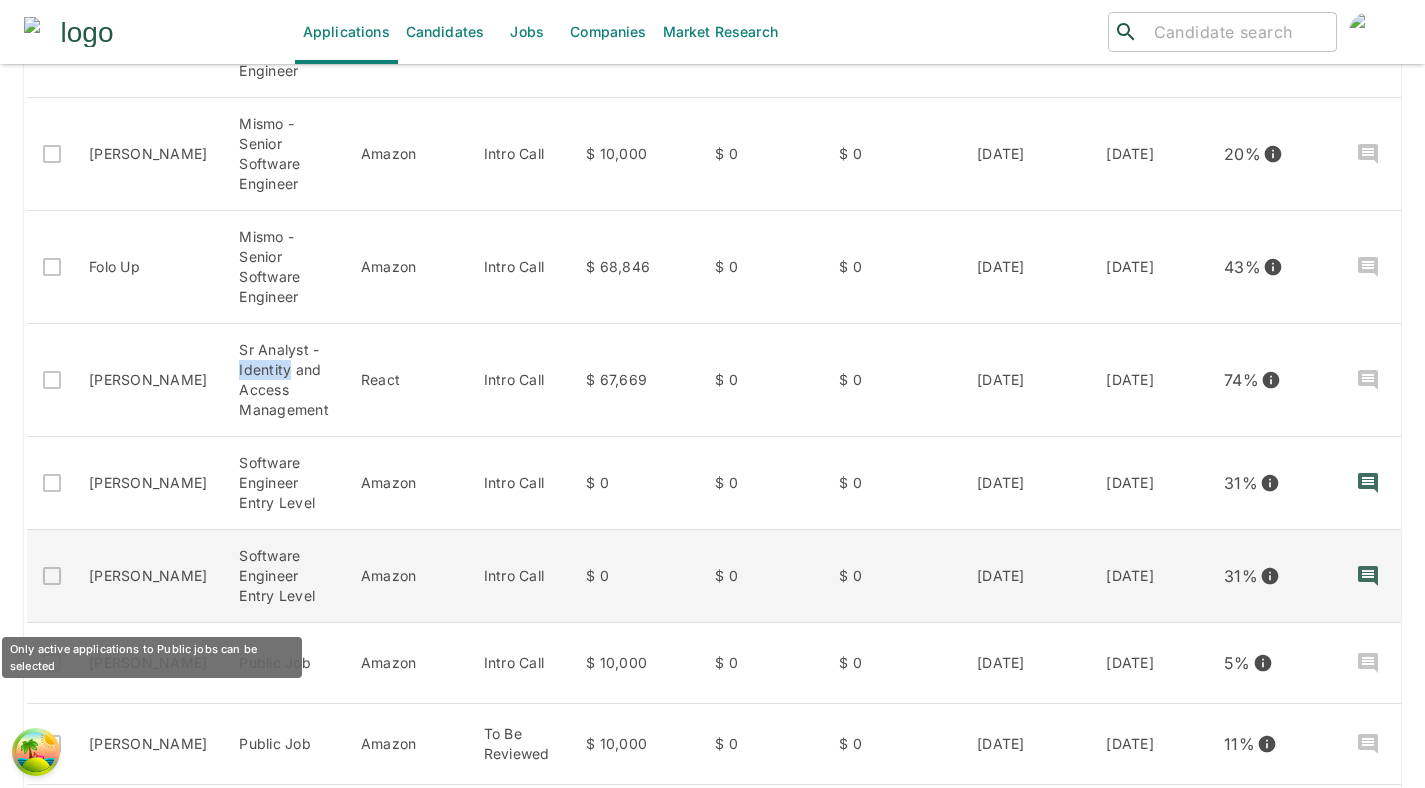 click at bounding box center [50, 576] 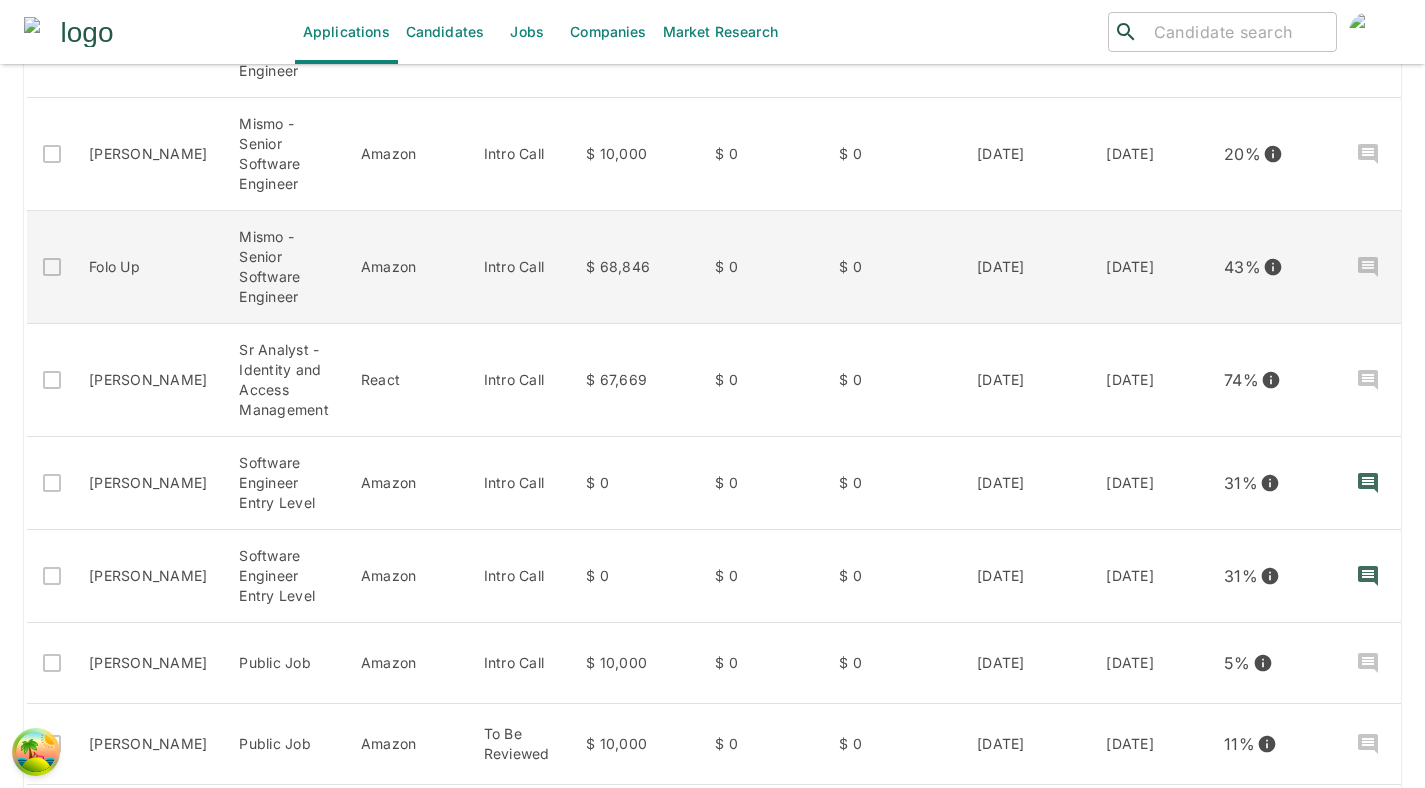 scroll, scrollTop: 0, scrollLeft: 0, axis: both 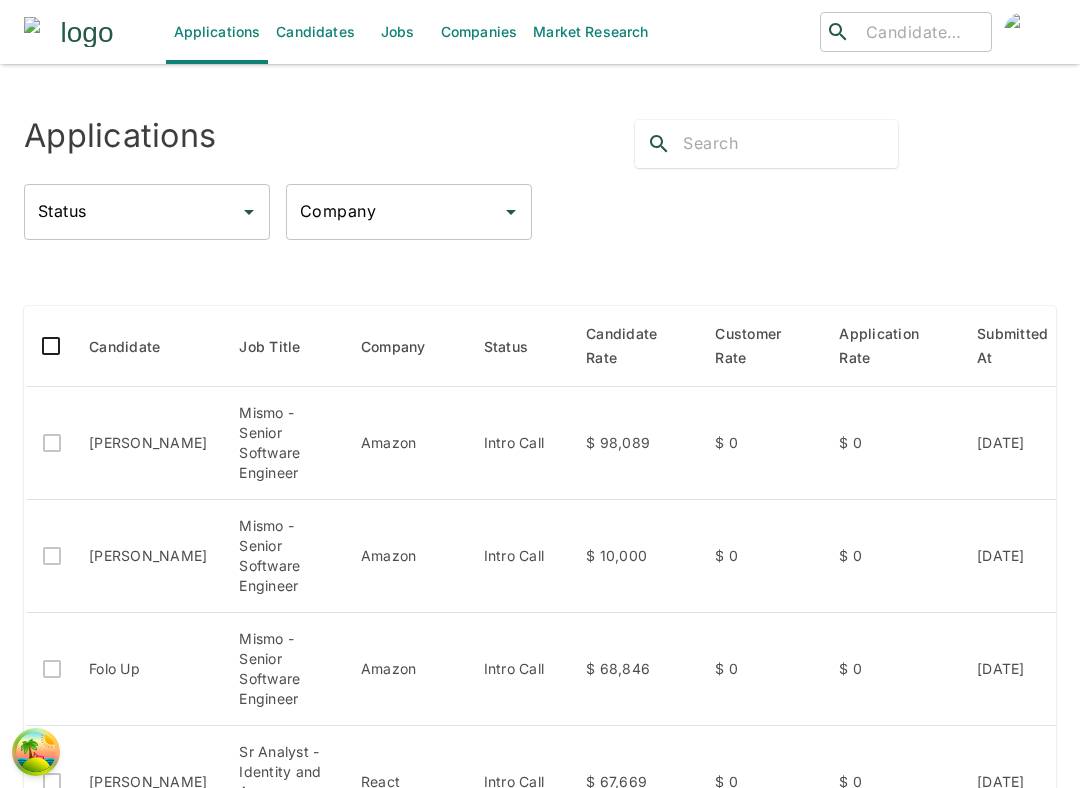 click at bounding box center (790, 144) 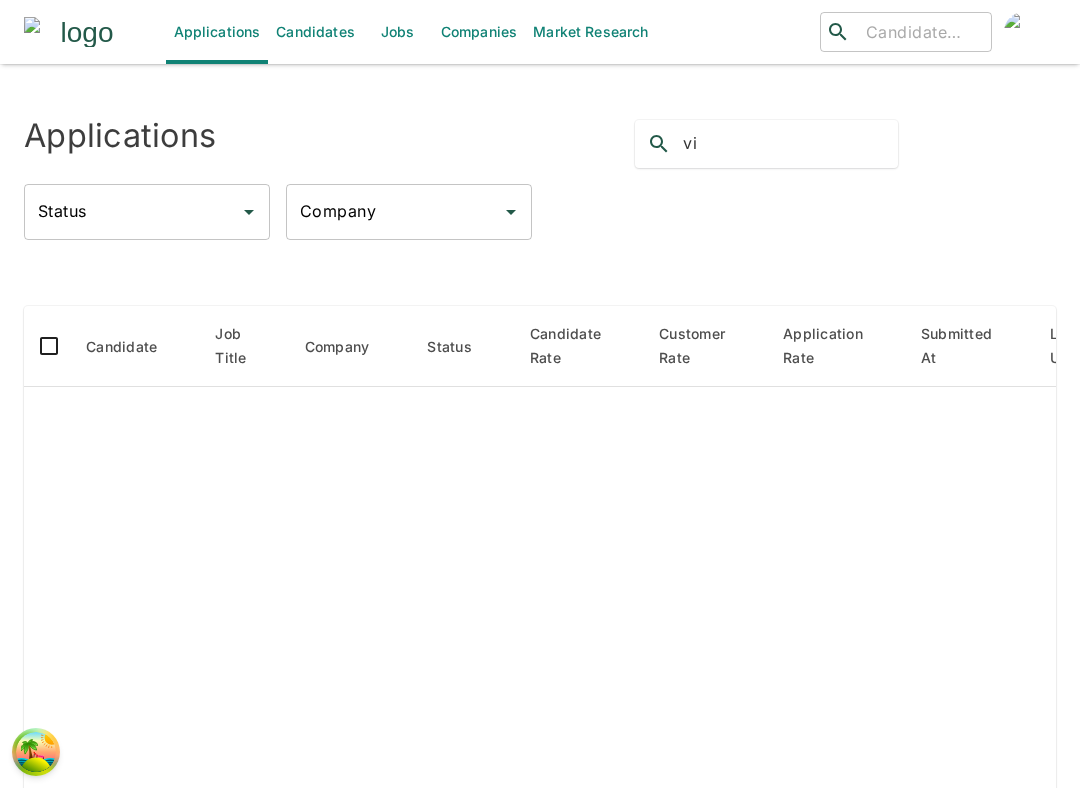 type on "v" 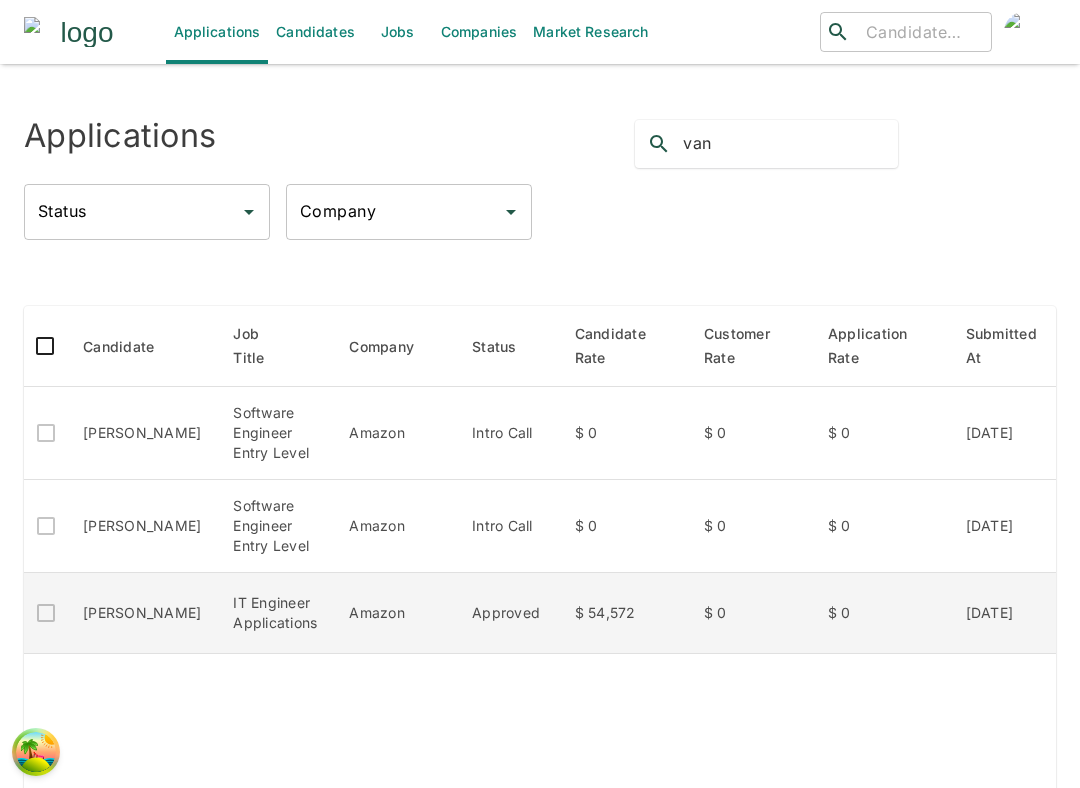 scroll, scrollTop: 0, scrollLeft: 427, axis: horizontal 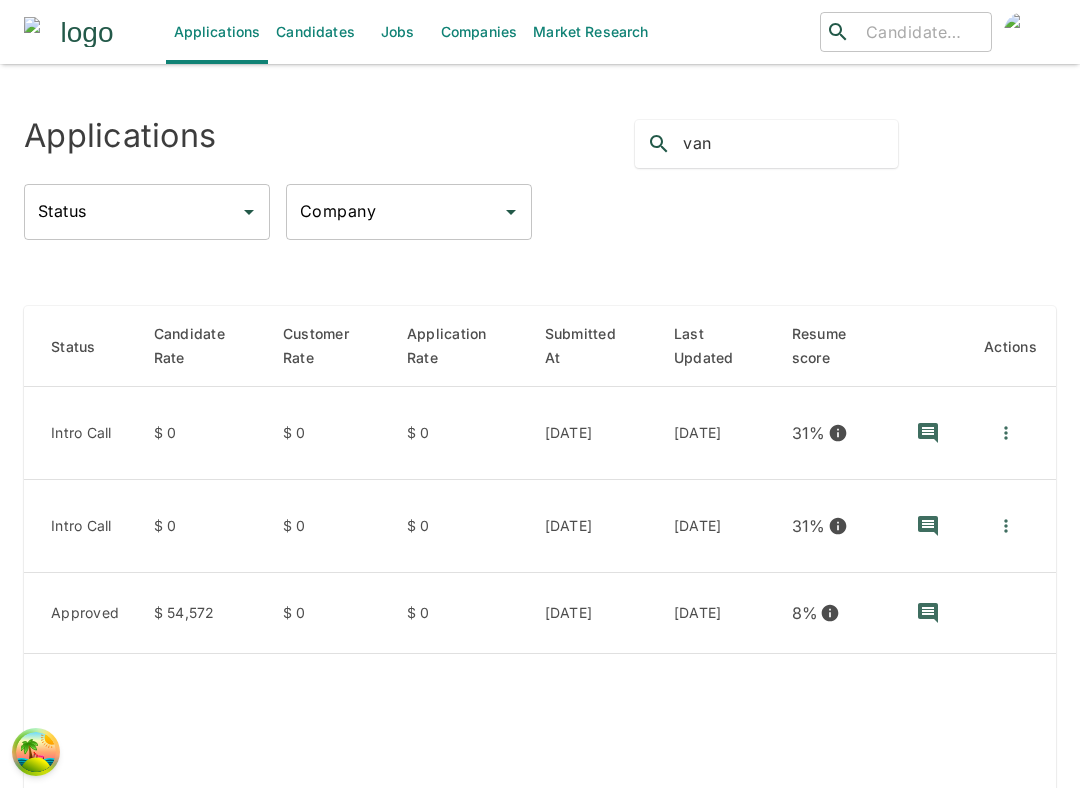 click on "van" at bounding box center [790, 144] 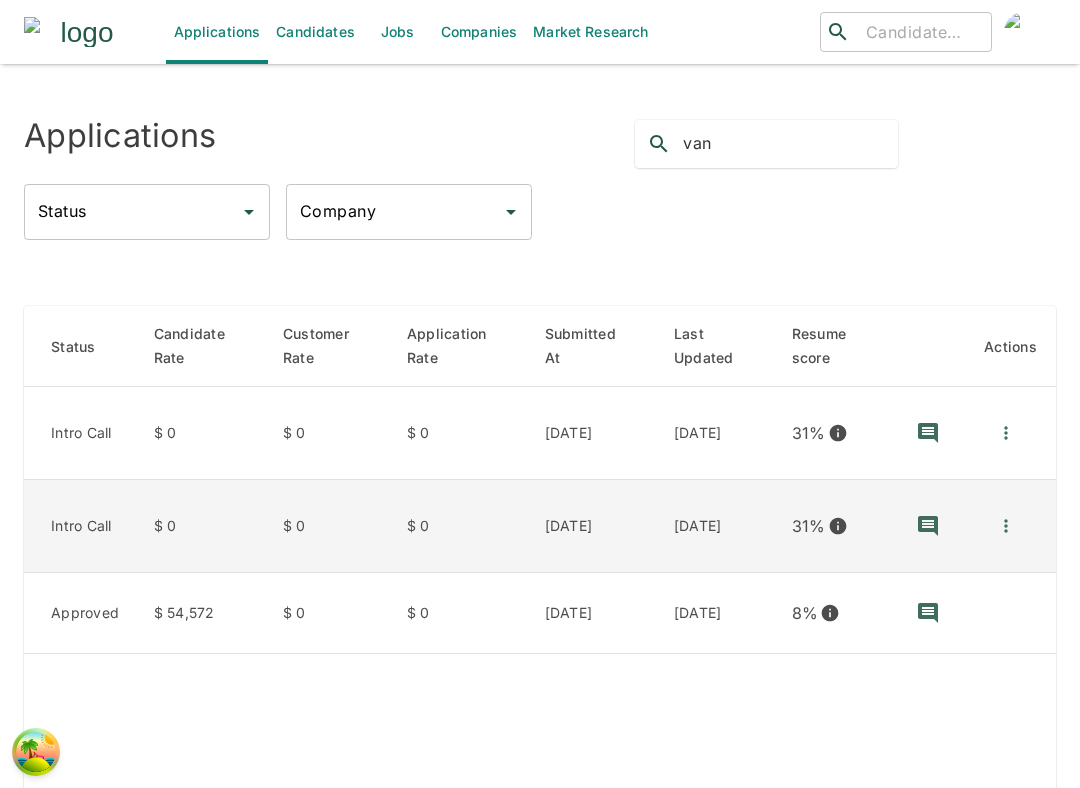 scroll, scrollTop: 0, scrollLeft: 0, axis: both 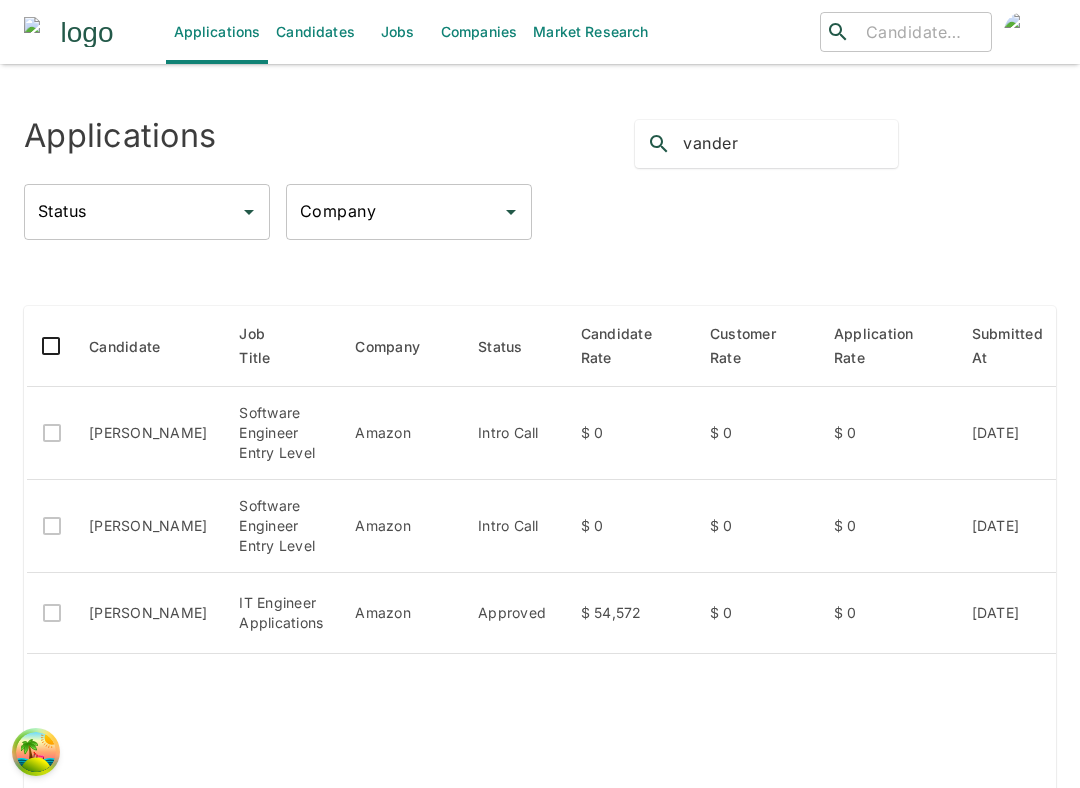 click on "vander" at bounding box center [790, 144] 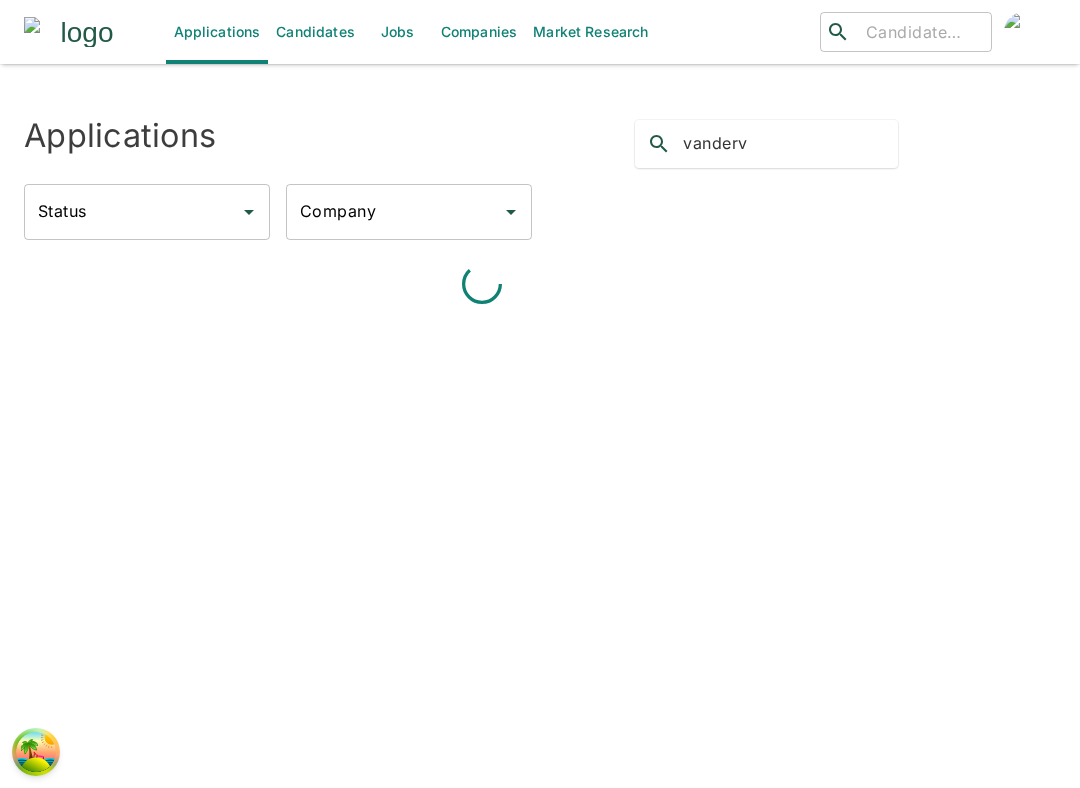 type on "vanderv" 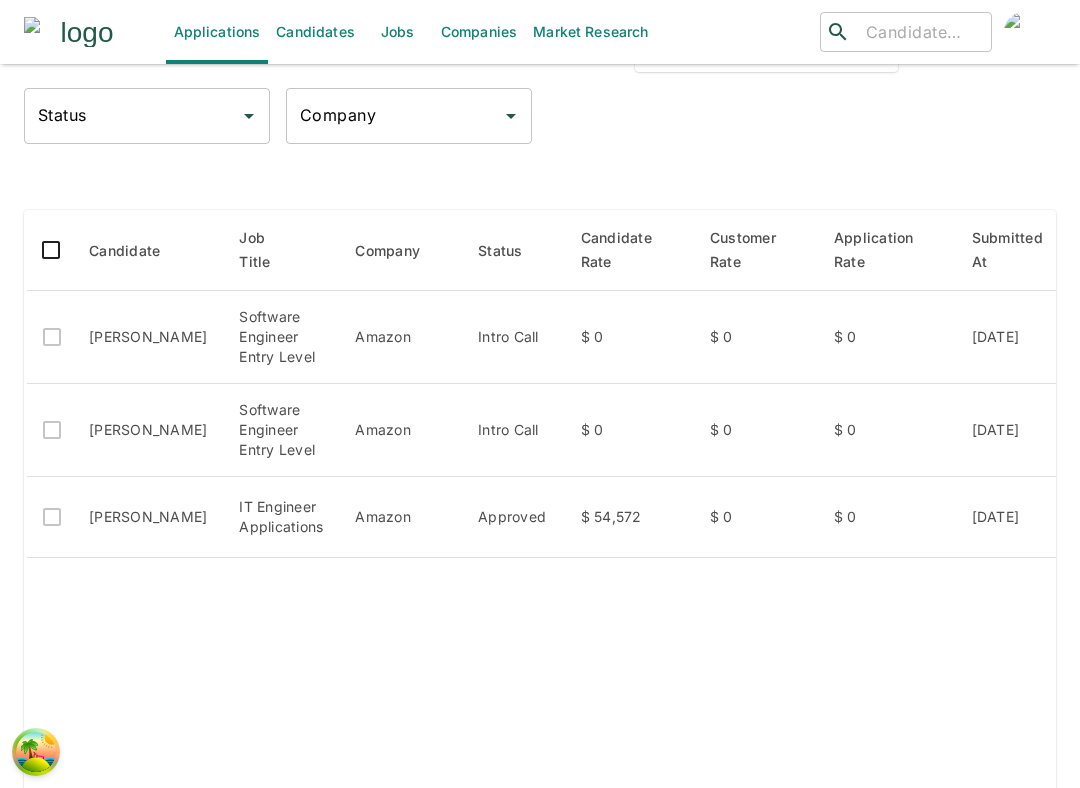 scroll, scrollTop: 123, scrollLeft: 0, axis: vertical 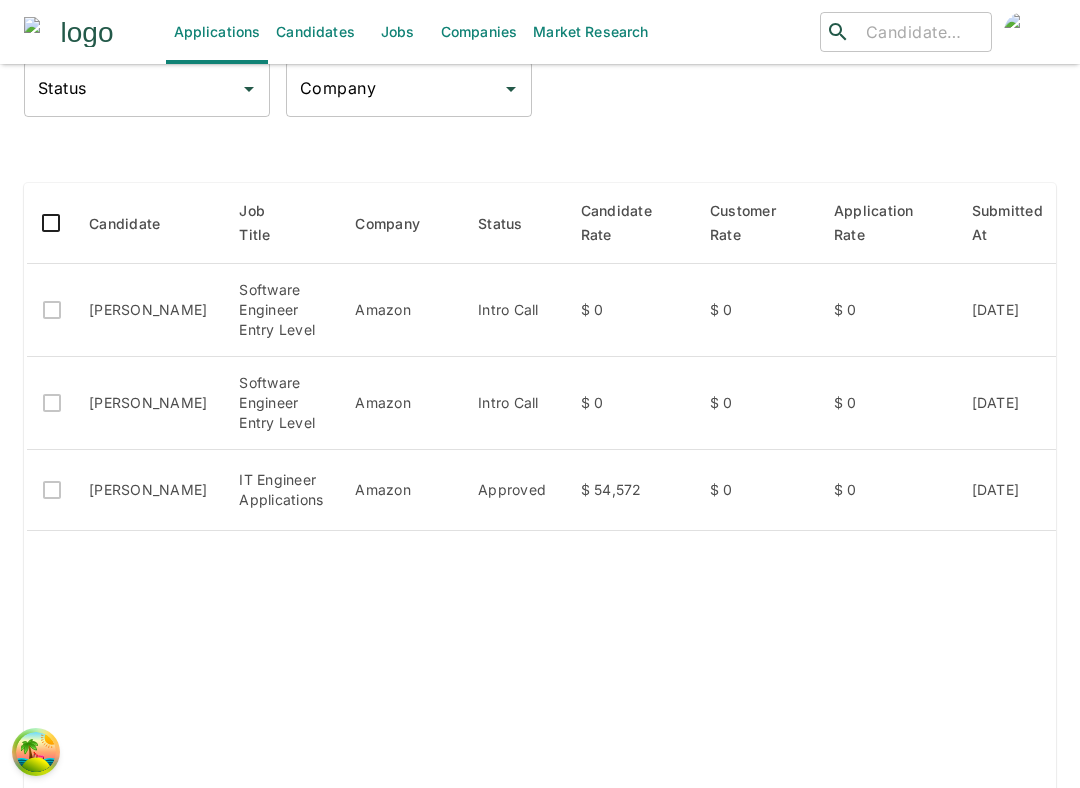 click on "Jobs" at bounding box center [398, 32] 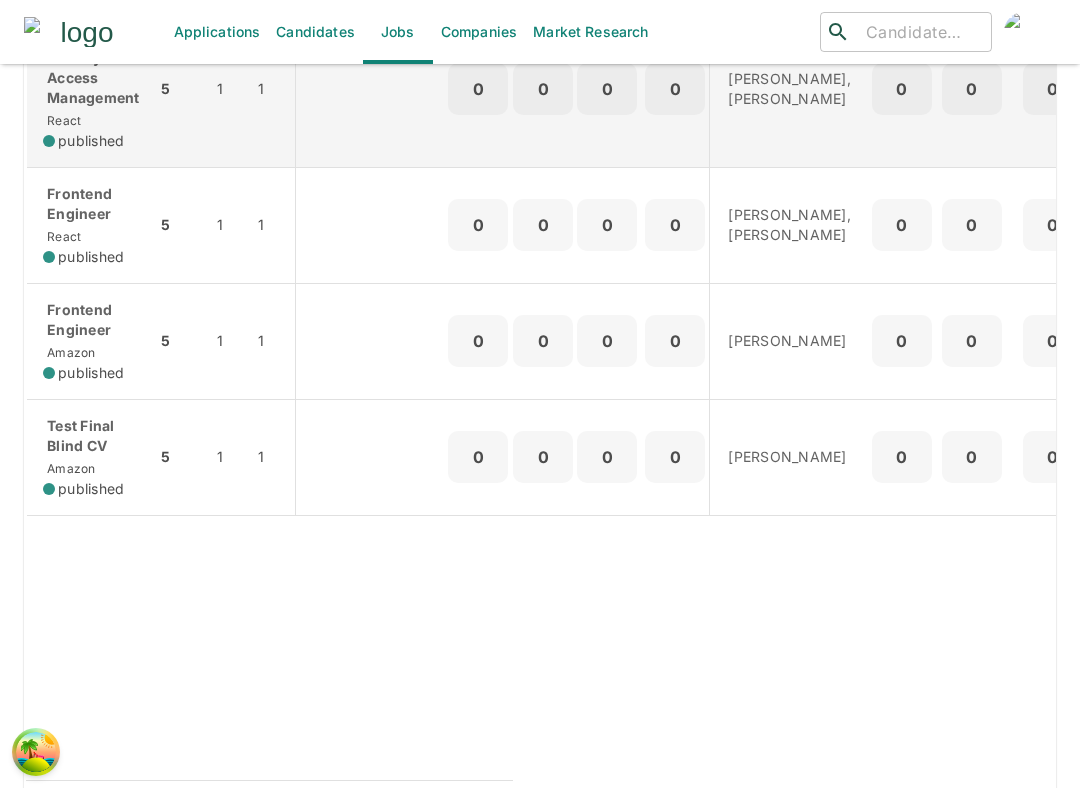 scroll, scrollTop: 0, scrollLeft: 0, axis: both 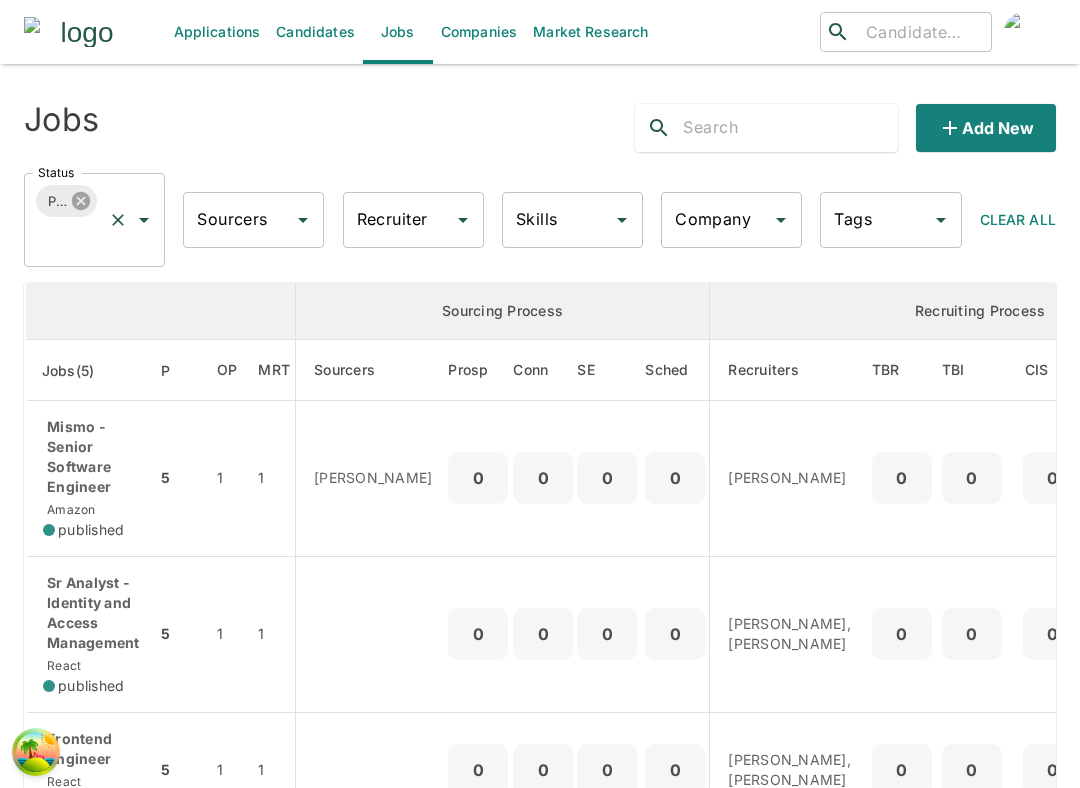 click 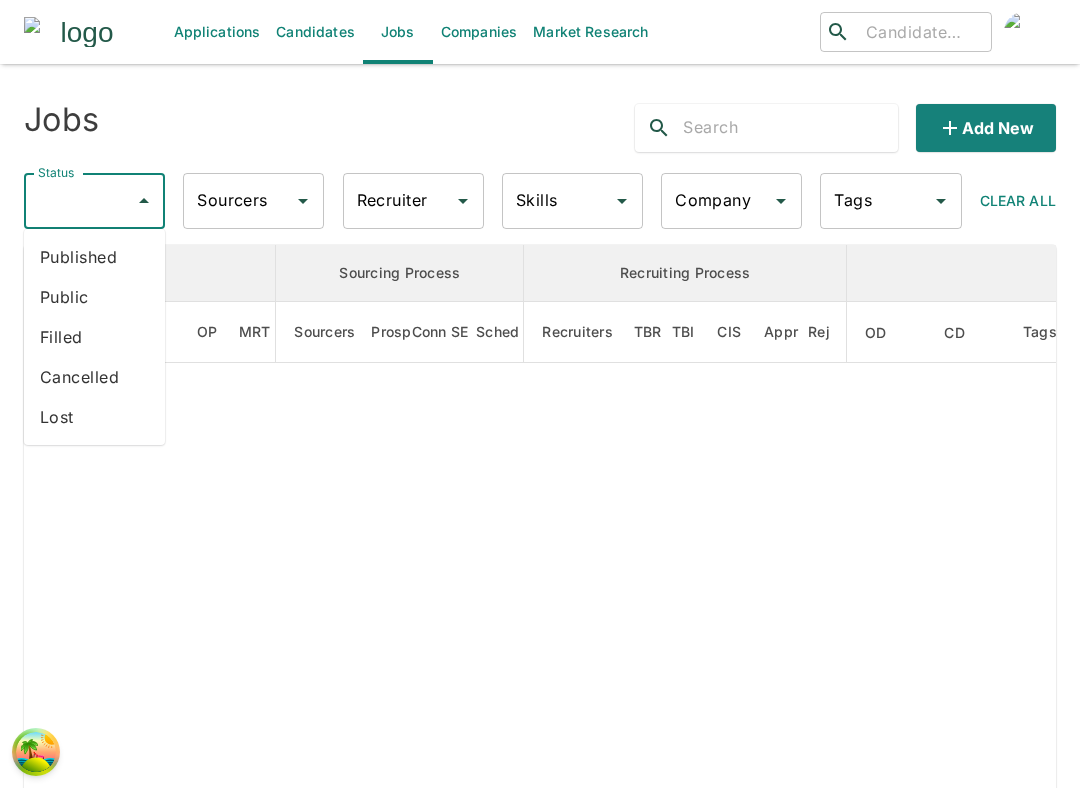 click on "Public" at bounding box center [94, 297] 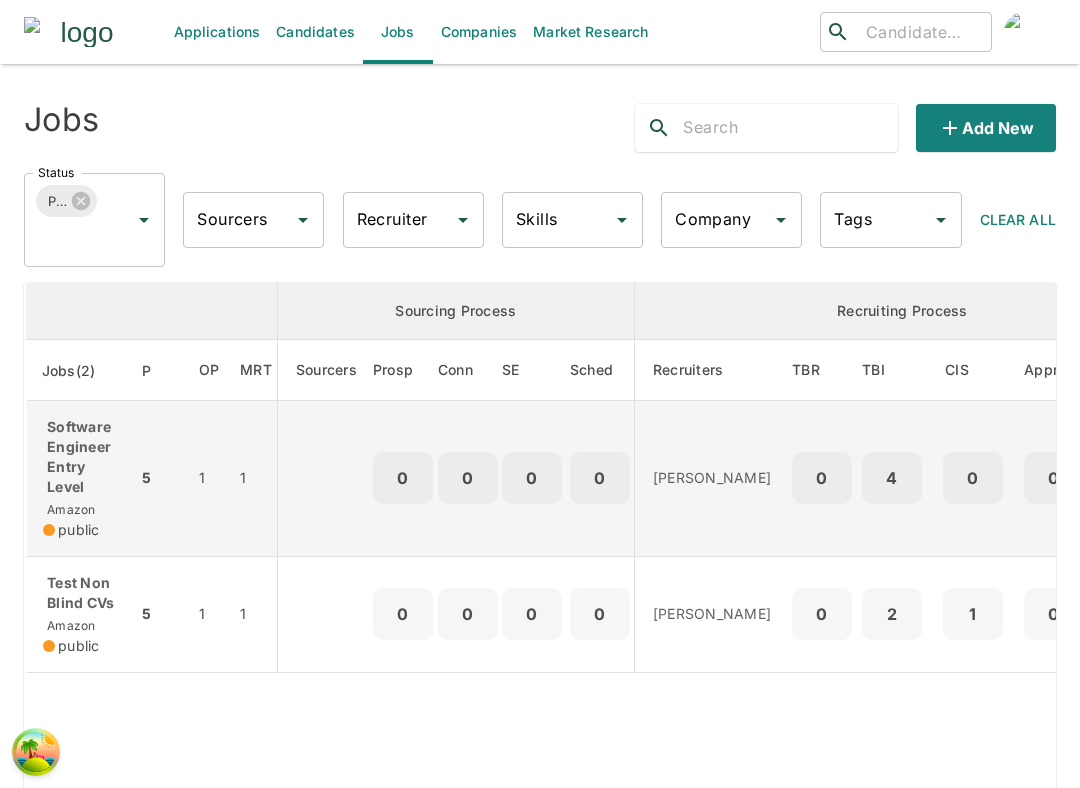 click on "Software Engineer Entry Level" at bounding box center [82, 457] 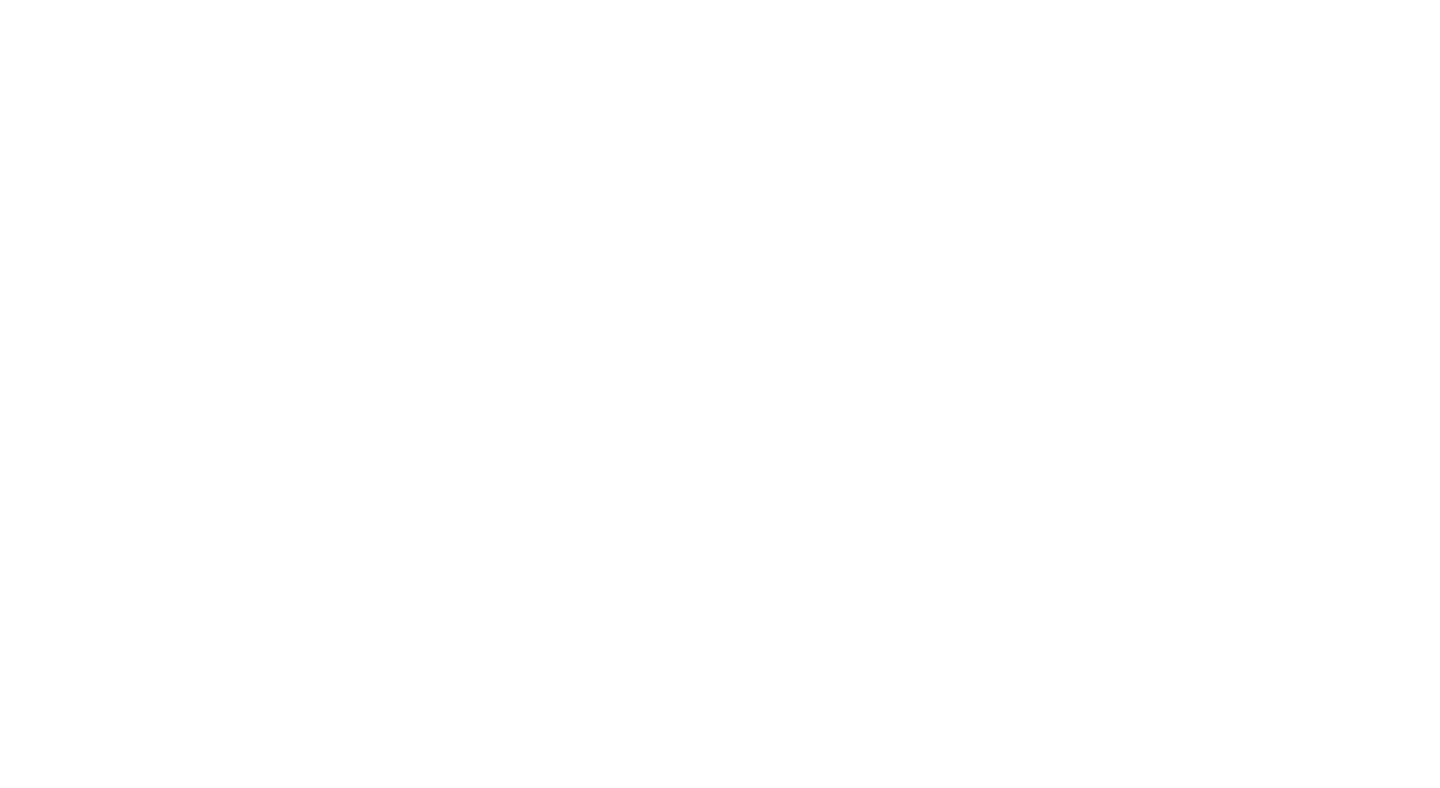 scroll, scrollTop: 0, scrollLeft: 0, axis: both 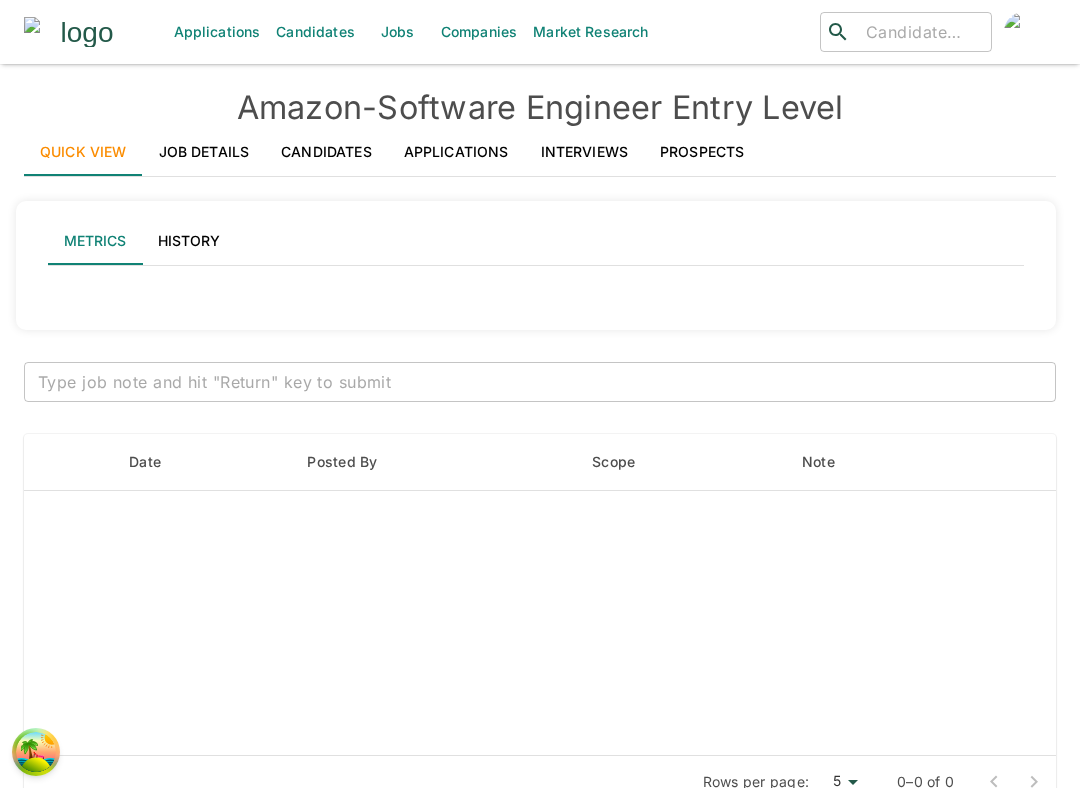 click on "Applications" at bounding box center (456, 152) 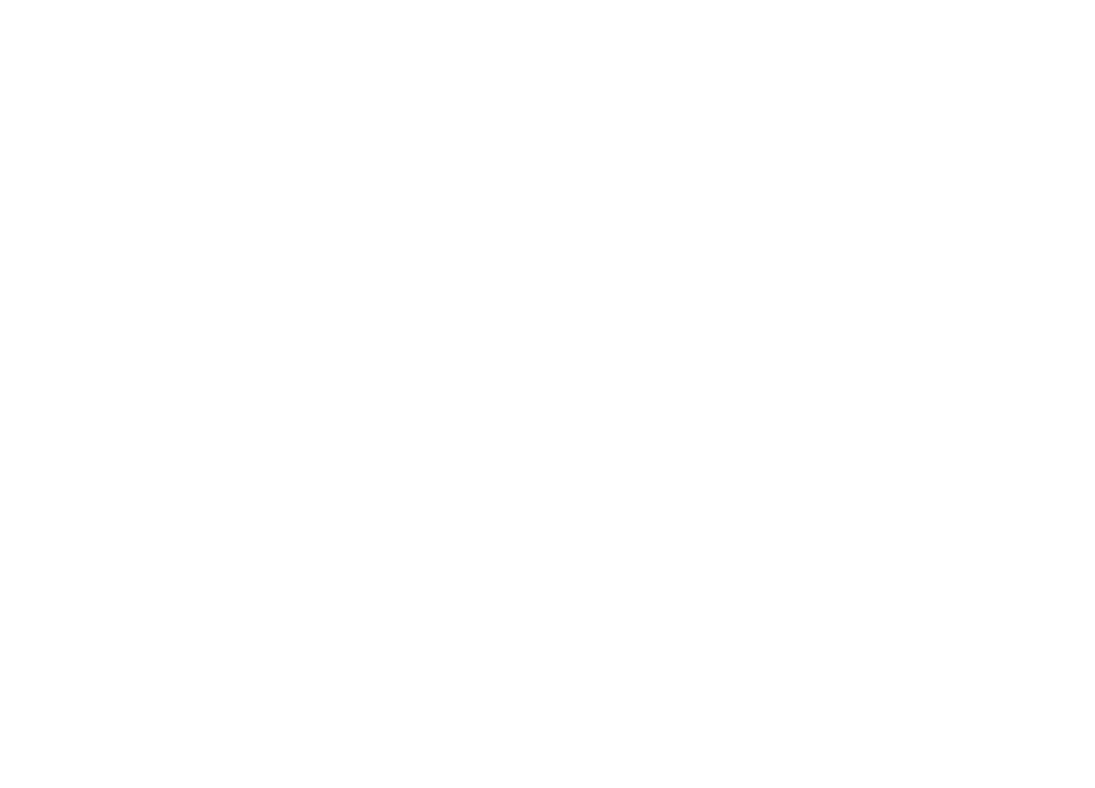 scroll, scrollTop: 0, scrollLeft: 0, axis: both 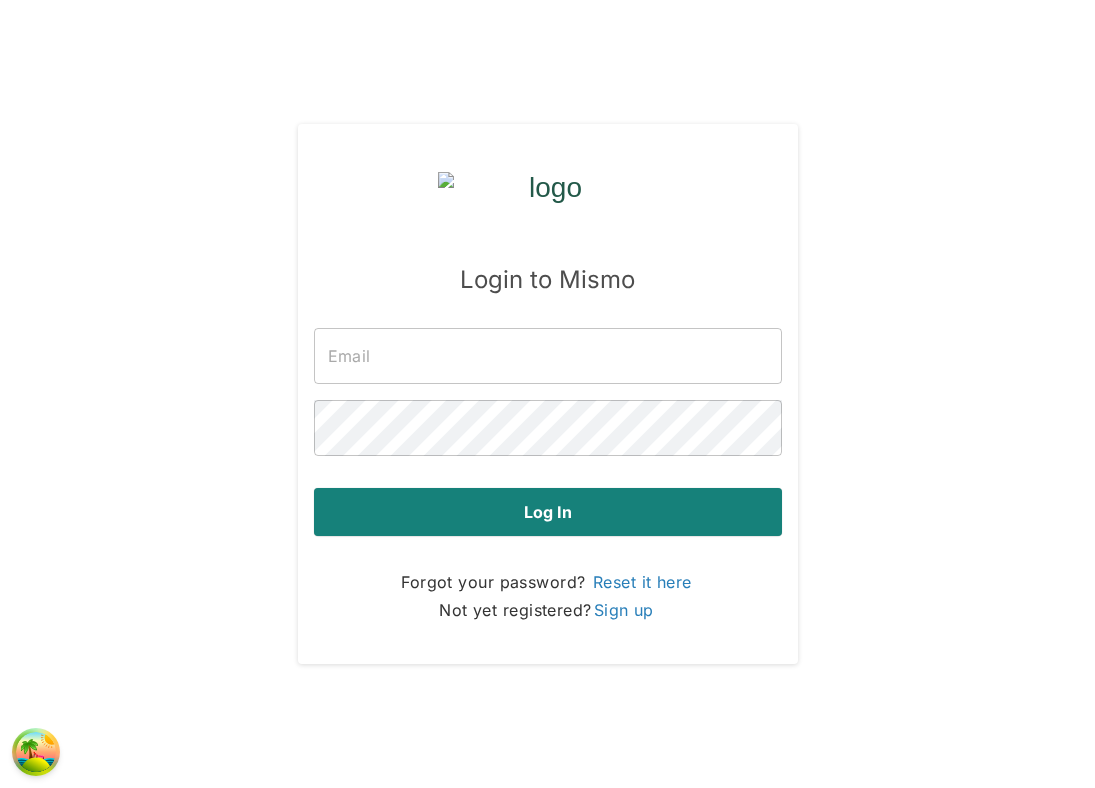 click at bounding box center (548, 356) 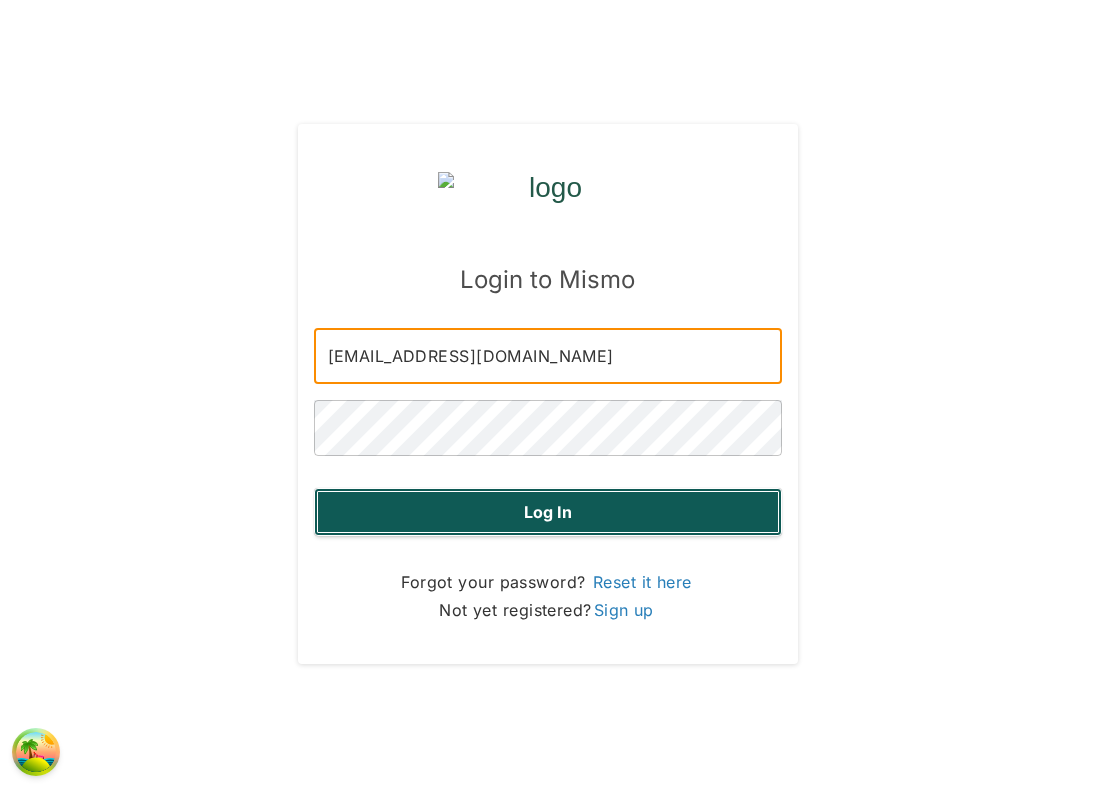 click on "Log in" at bounding box center [548, 512] 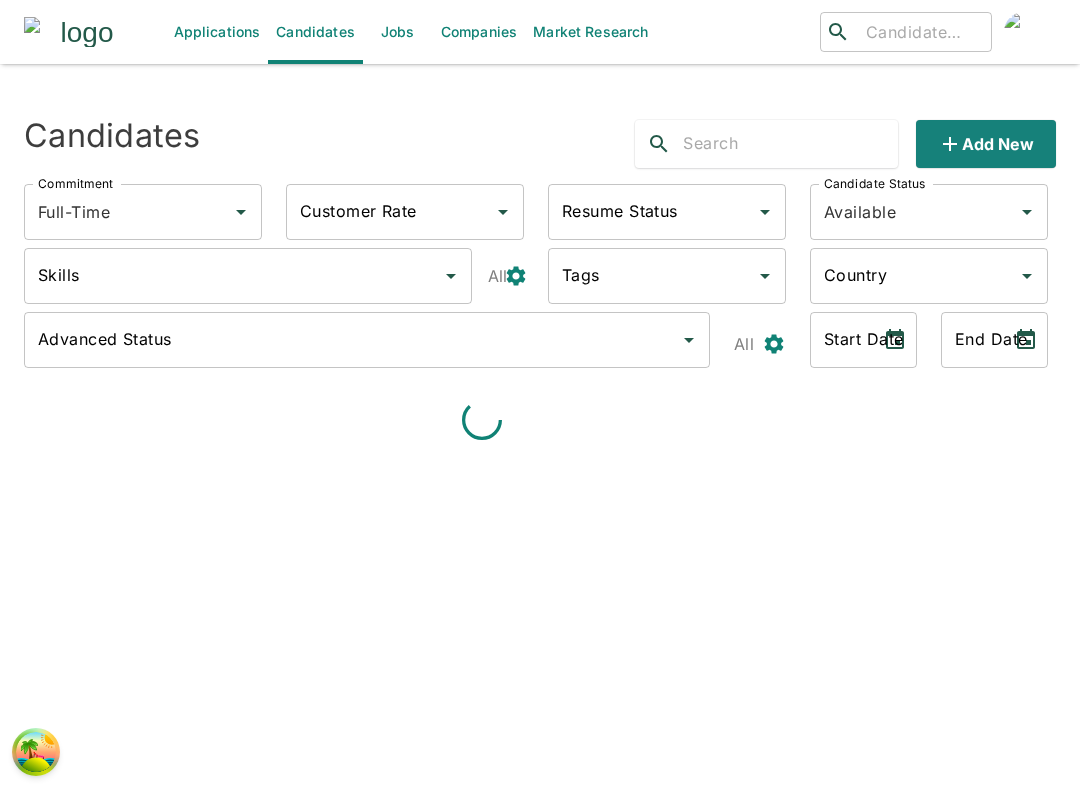 click on "Jobs" at bounding box center [398, 32] 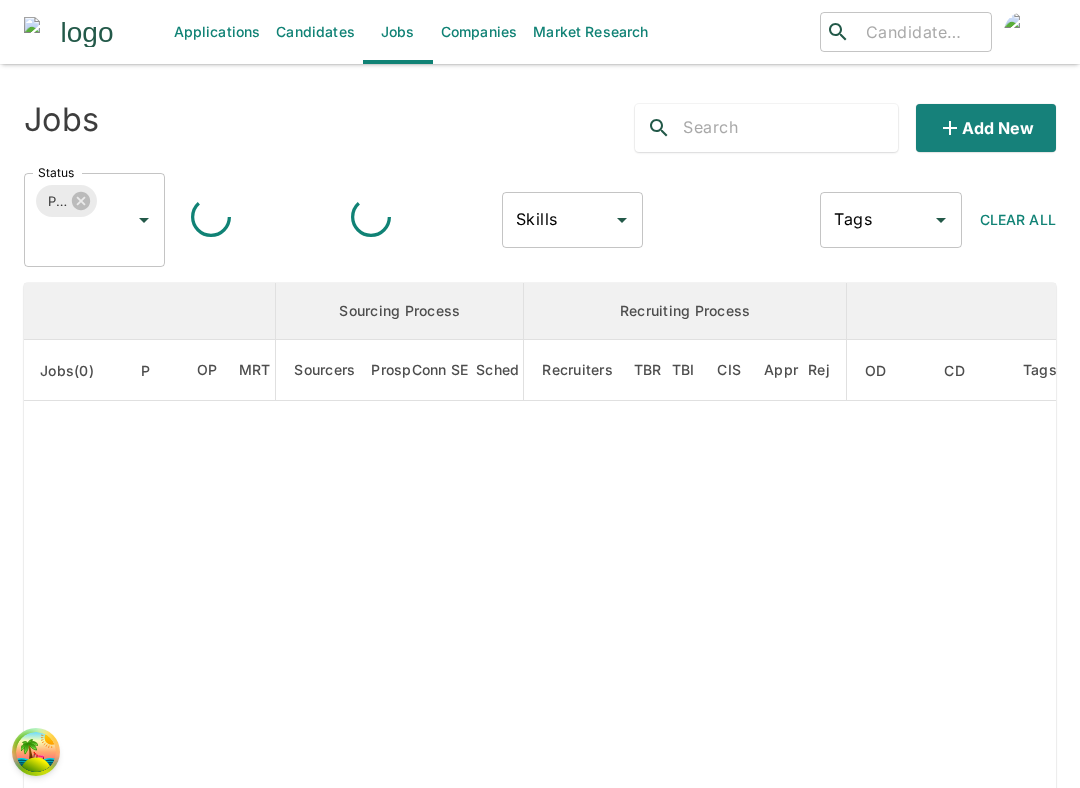 click on "Applications Candidates Jobs Companies Market Research ​ ​" at bounding box center [540, 32] 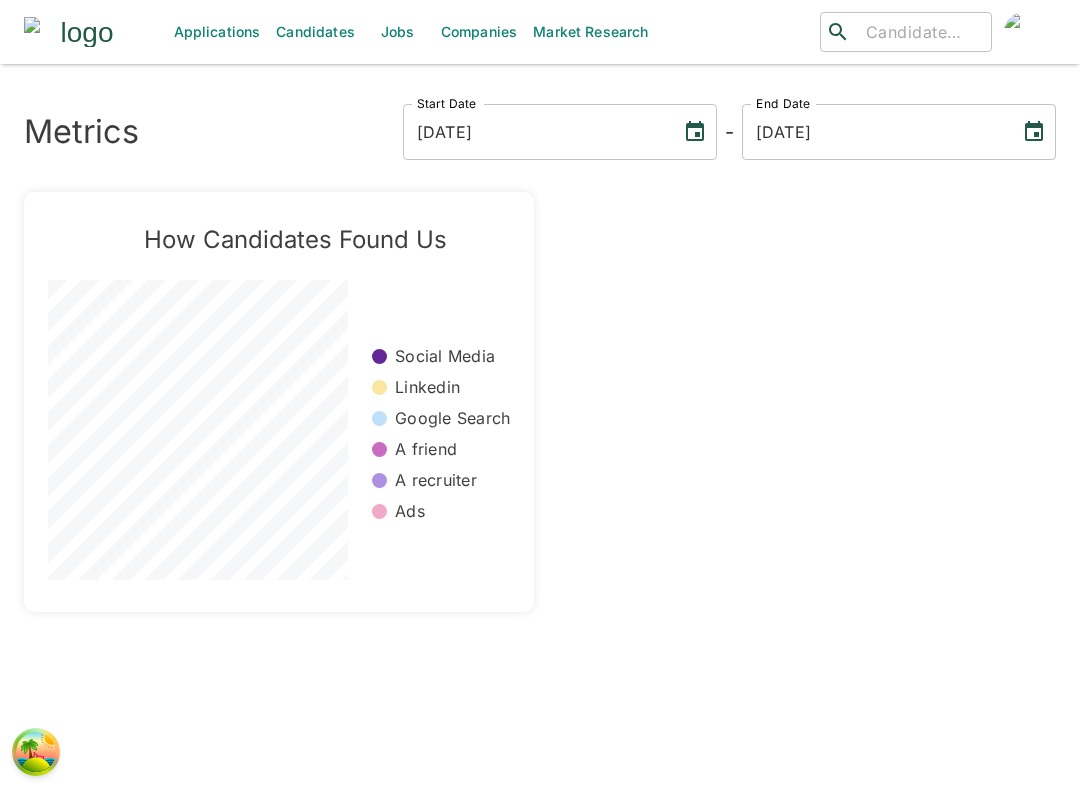 click on "Candidates" at bounding box center (315, 32) 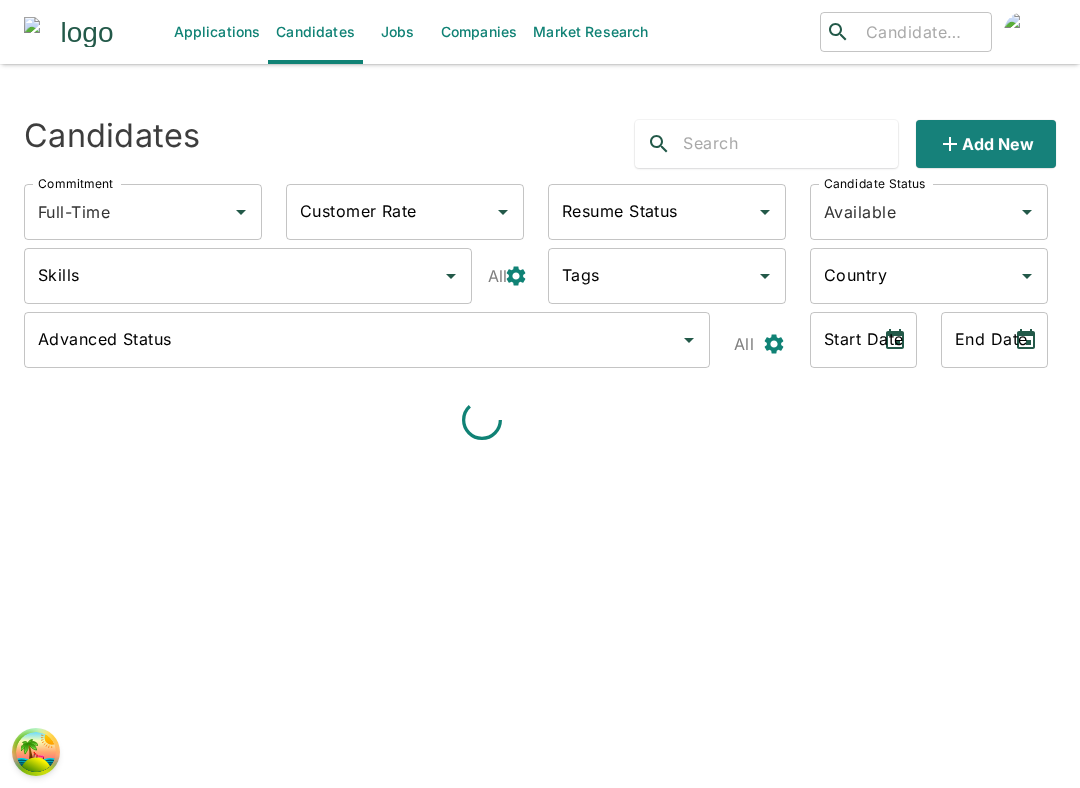 click at bounding box center (1024, 32) 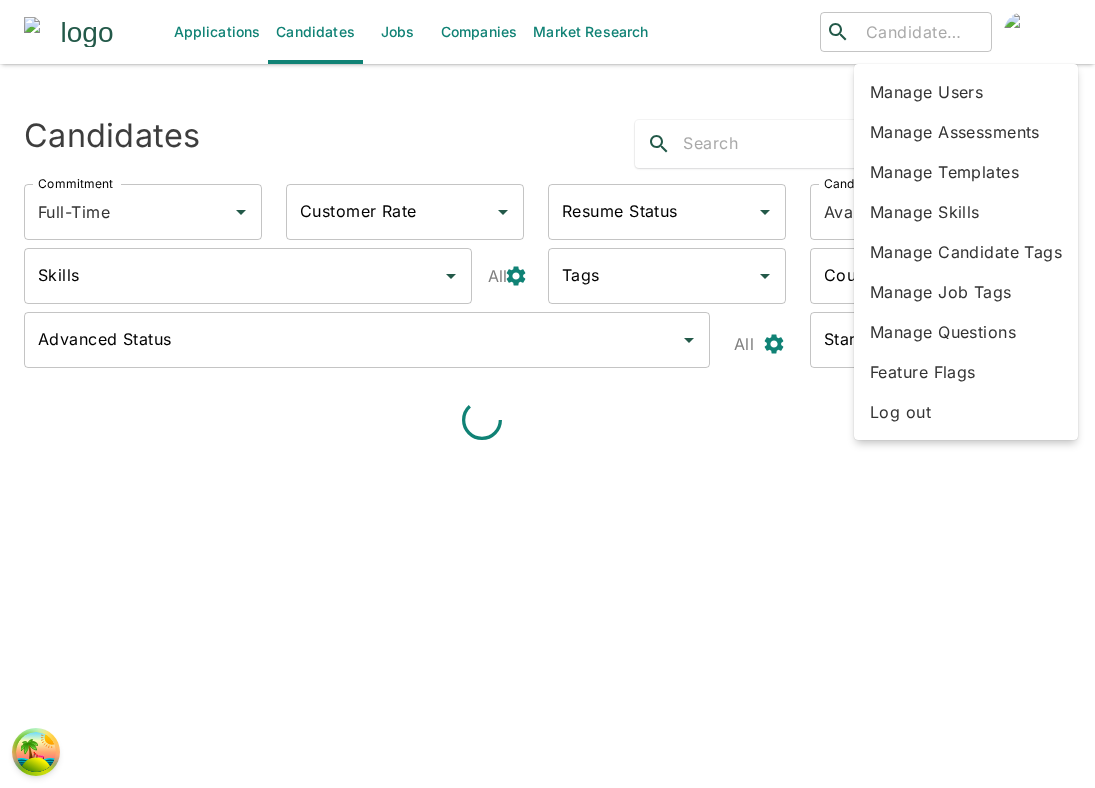 click on "Log out" at bounding box center (966, 412) 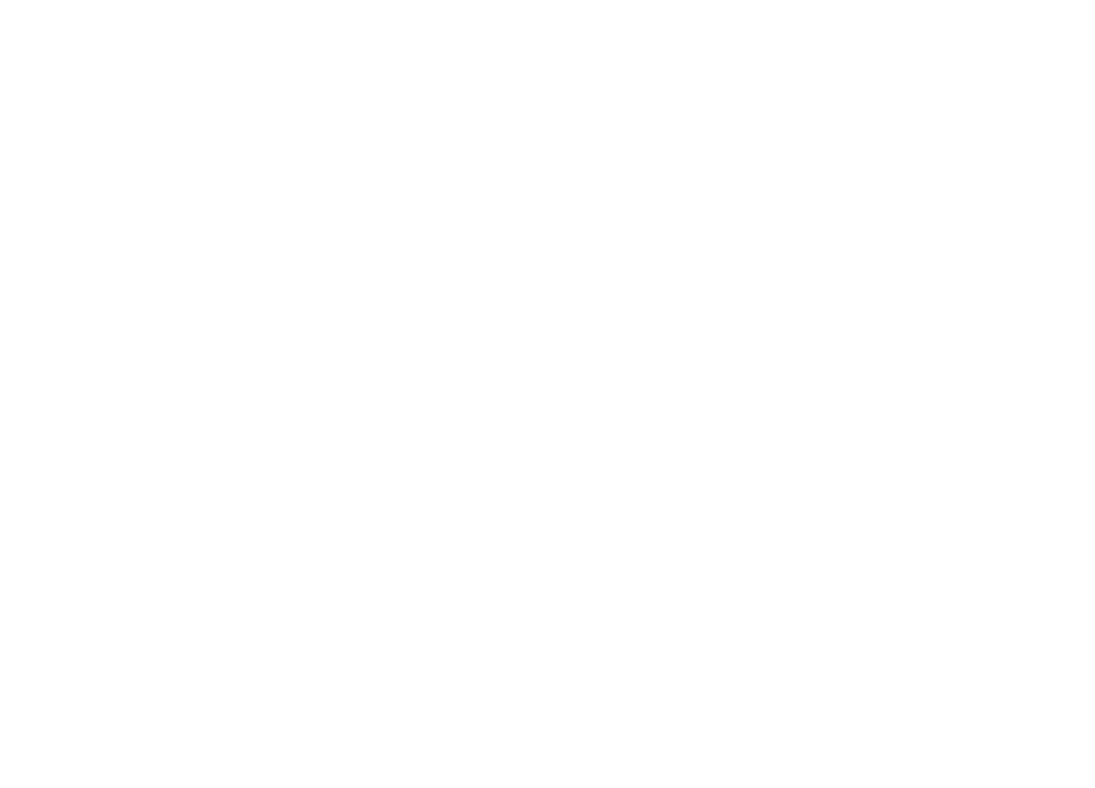 scroll, scrollTop: 0, scrollLeft: 0, axis: both 